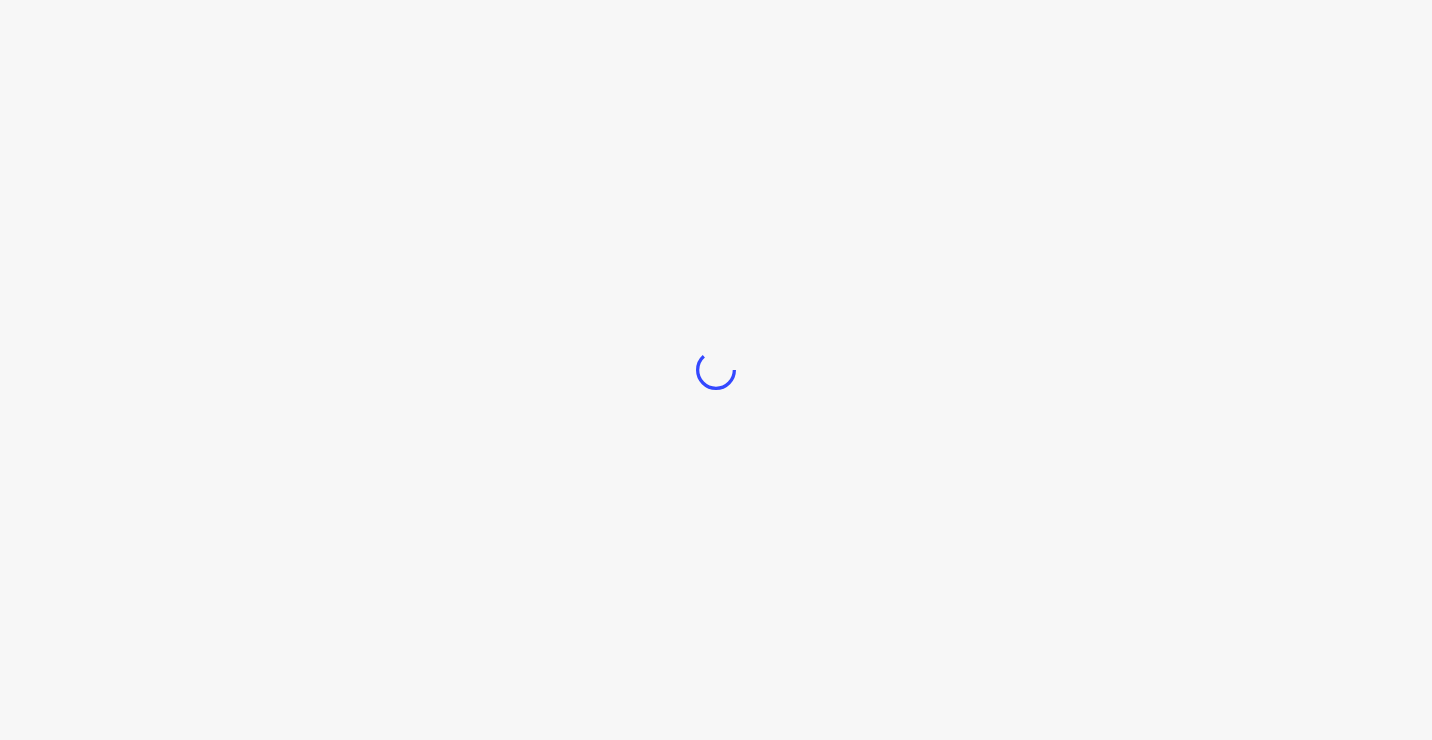 scroll, scrollTop: 0, scrollLeft: 0, axis: both 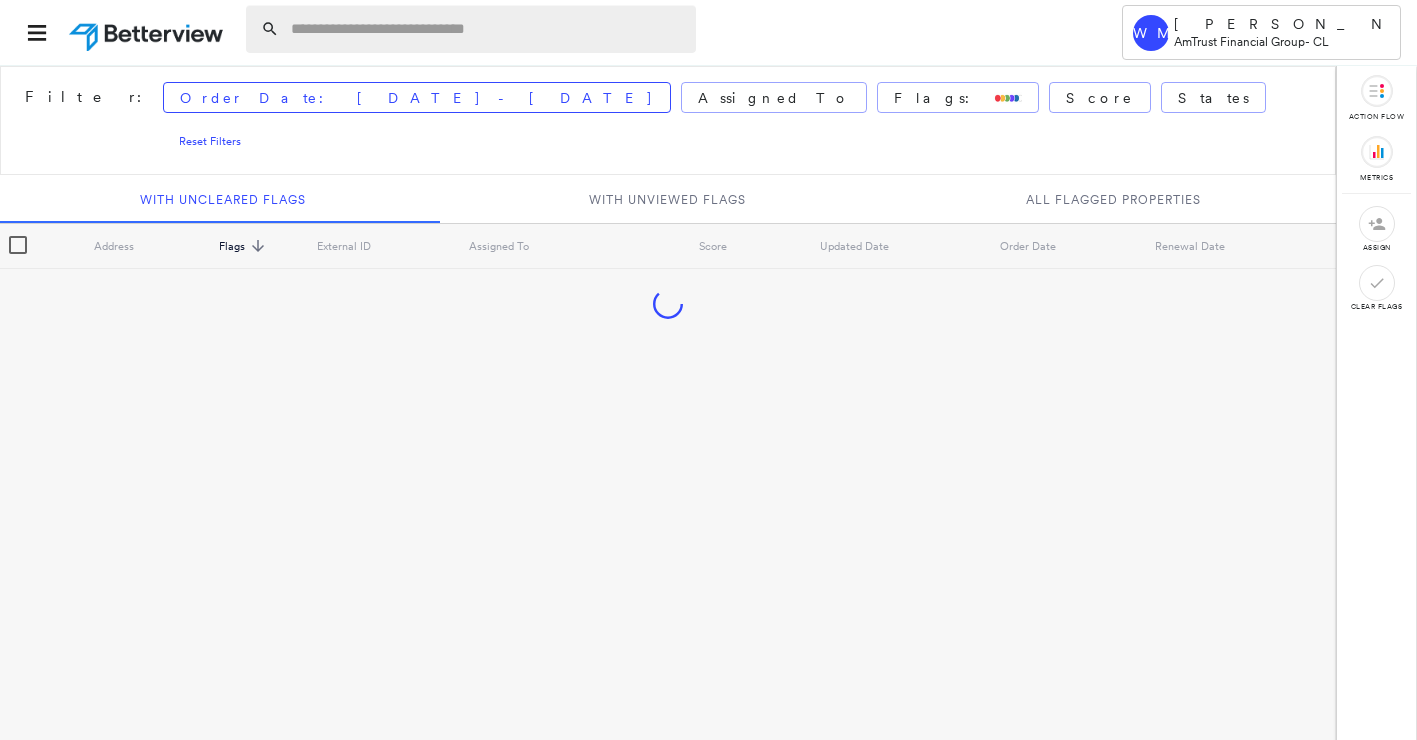 click at bounding box center [487, 29] 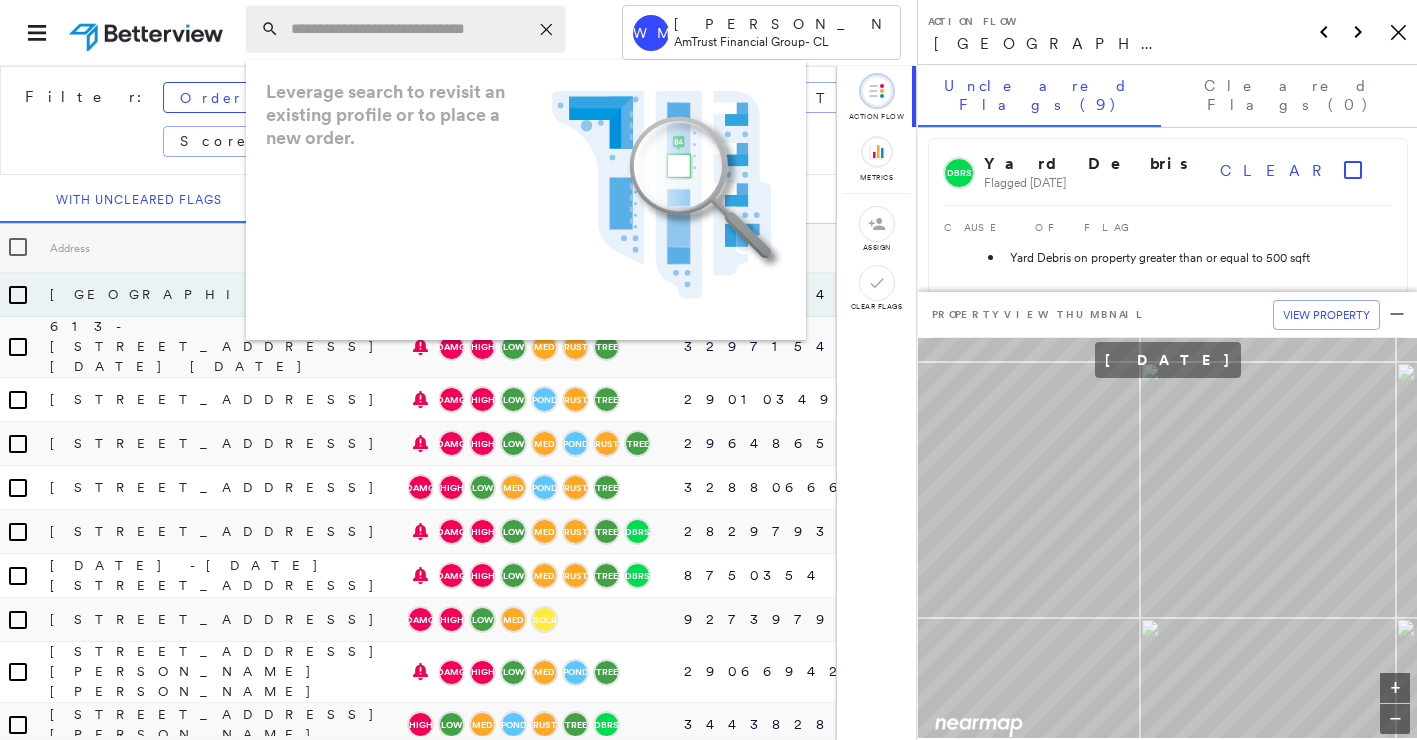 click at bounding box center [409, 29] 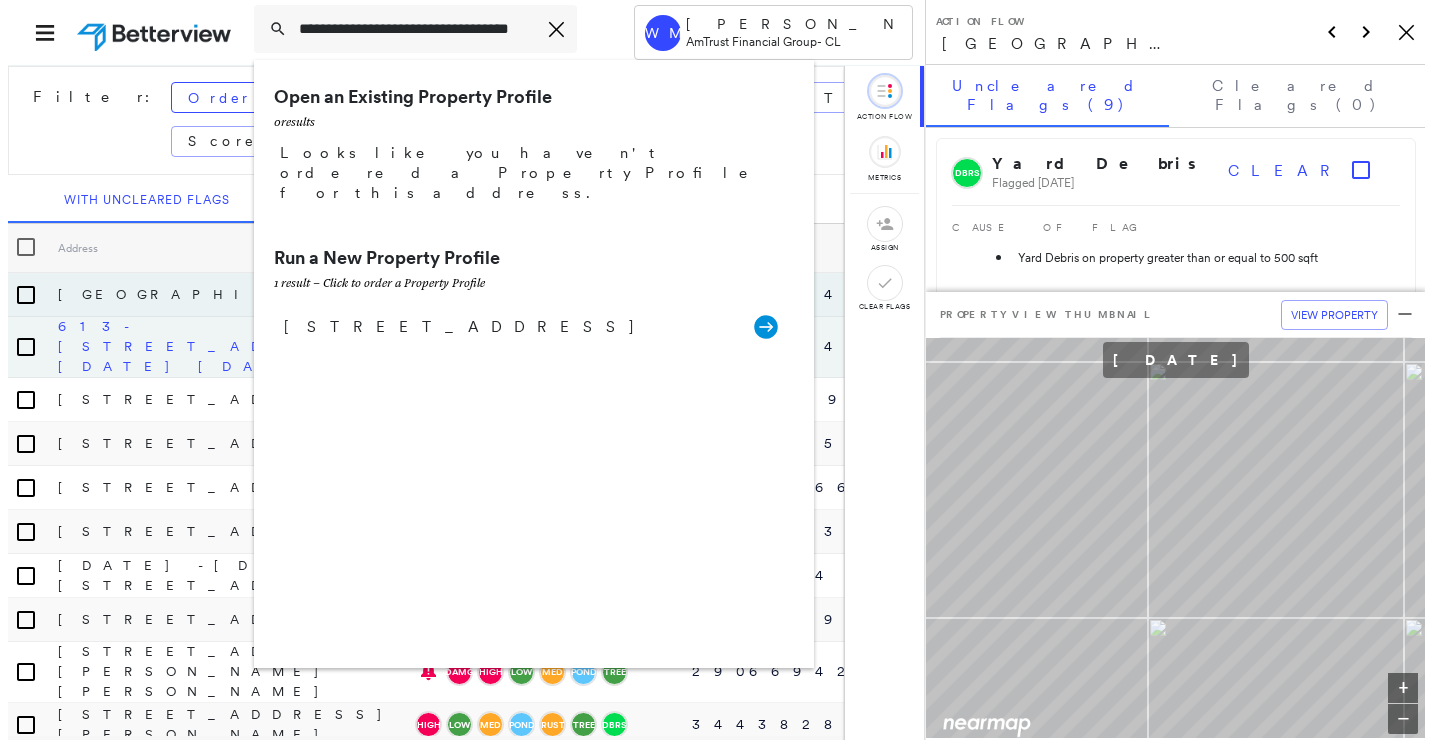 scroll, scrollTop: 0, scrollLeft: 0, axis: both 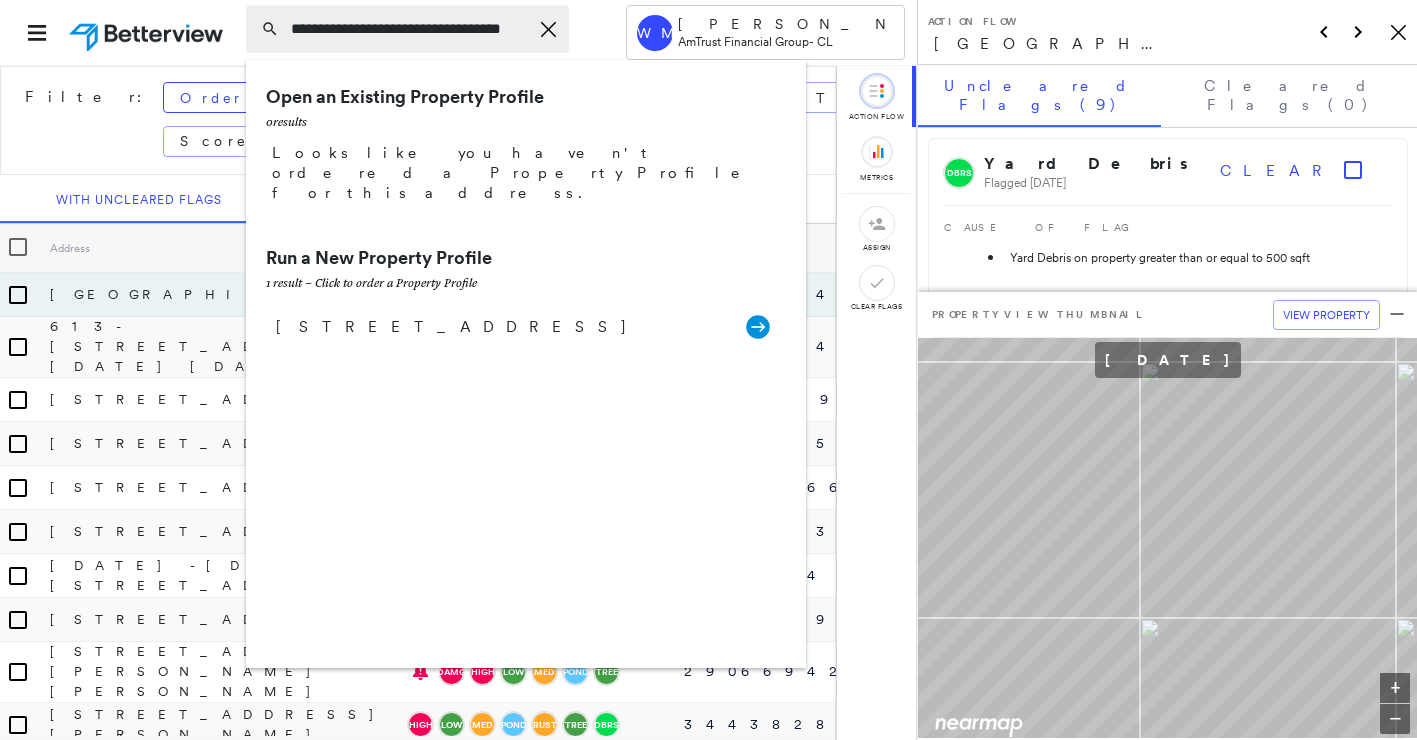 drag, startPoint x: 420, startPoint y: 42, endPoint x: 430, endPoint y: 30, distance: 15.6205 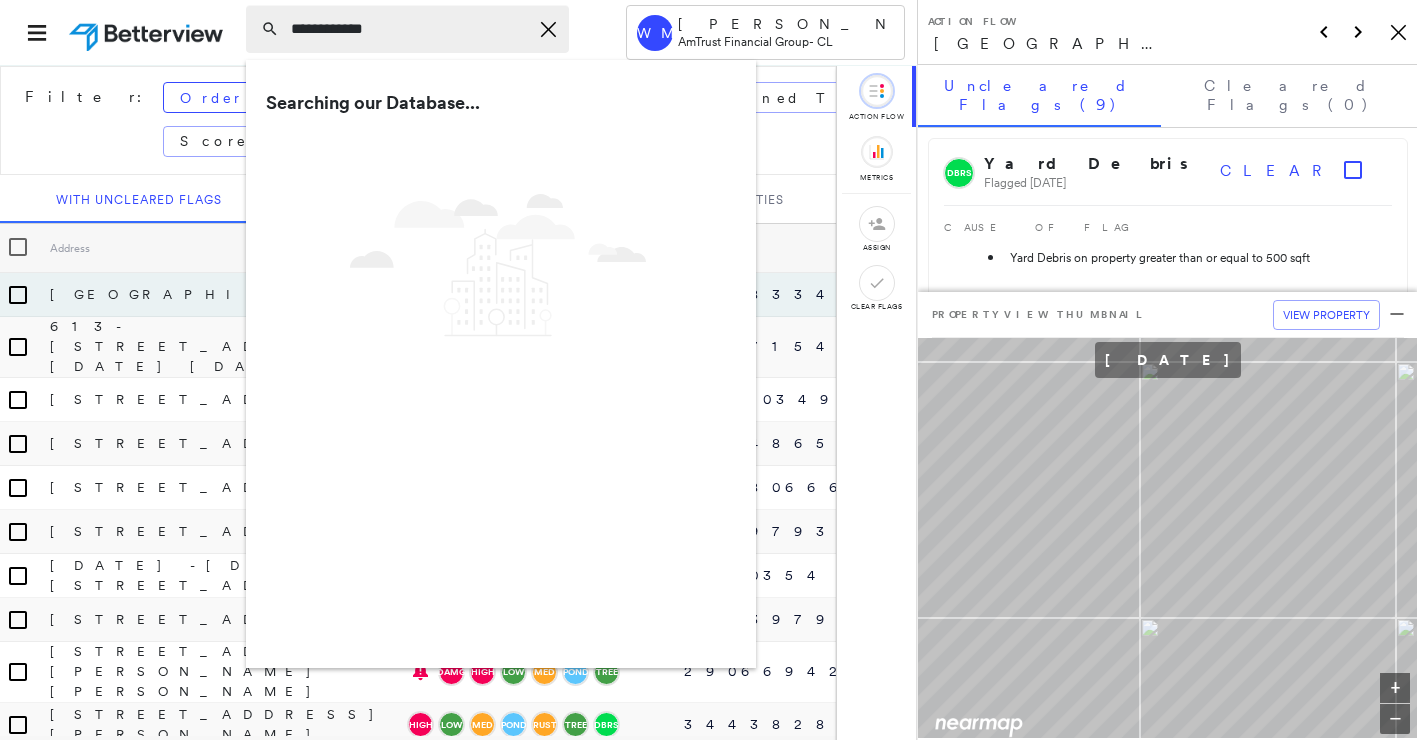 drag, startPoint x: 375, startPoint y: 23, endPoint x: 358, endPoint y: 26, distance: 17.262676 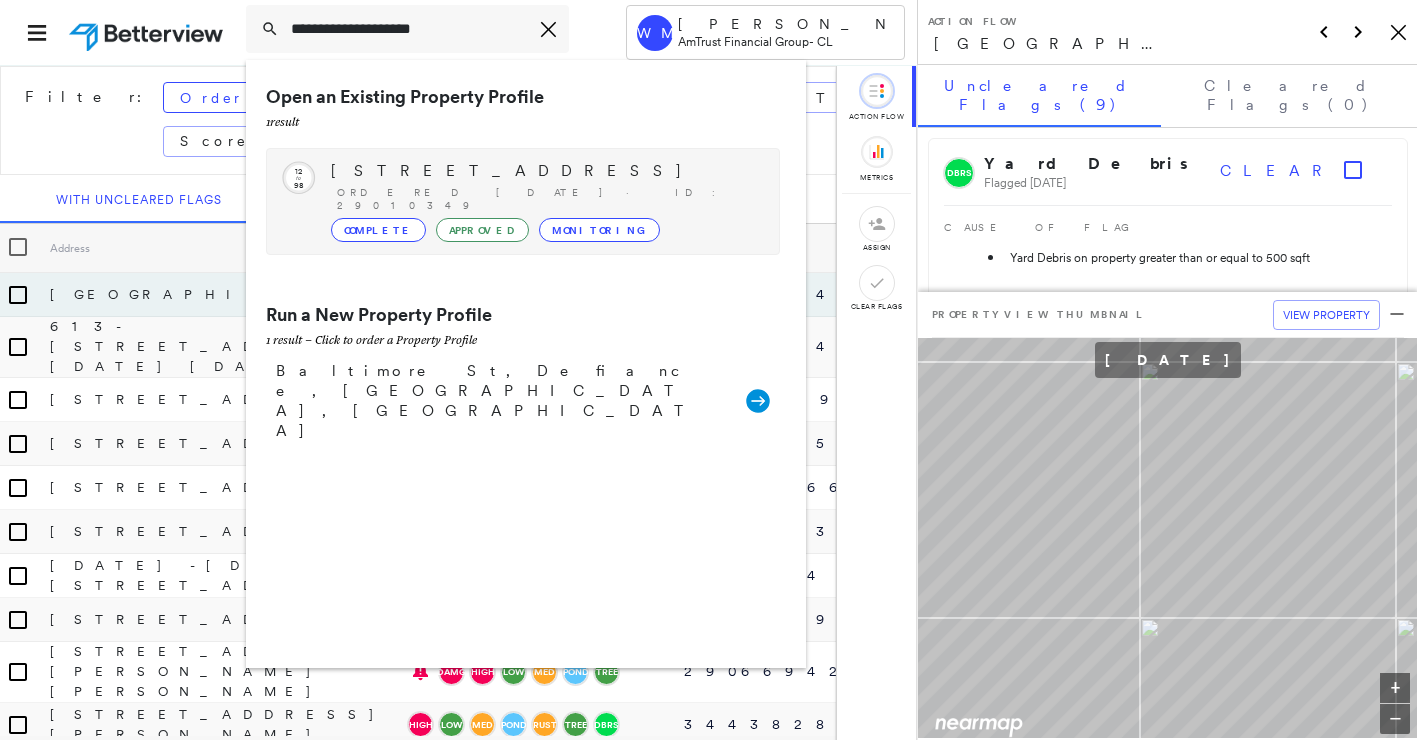 type on "**********" 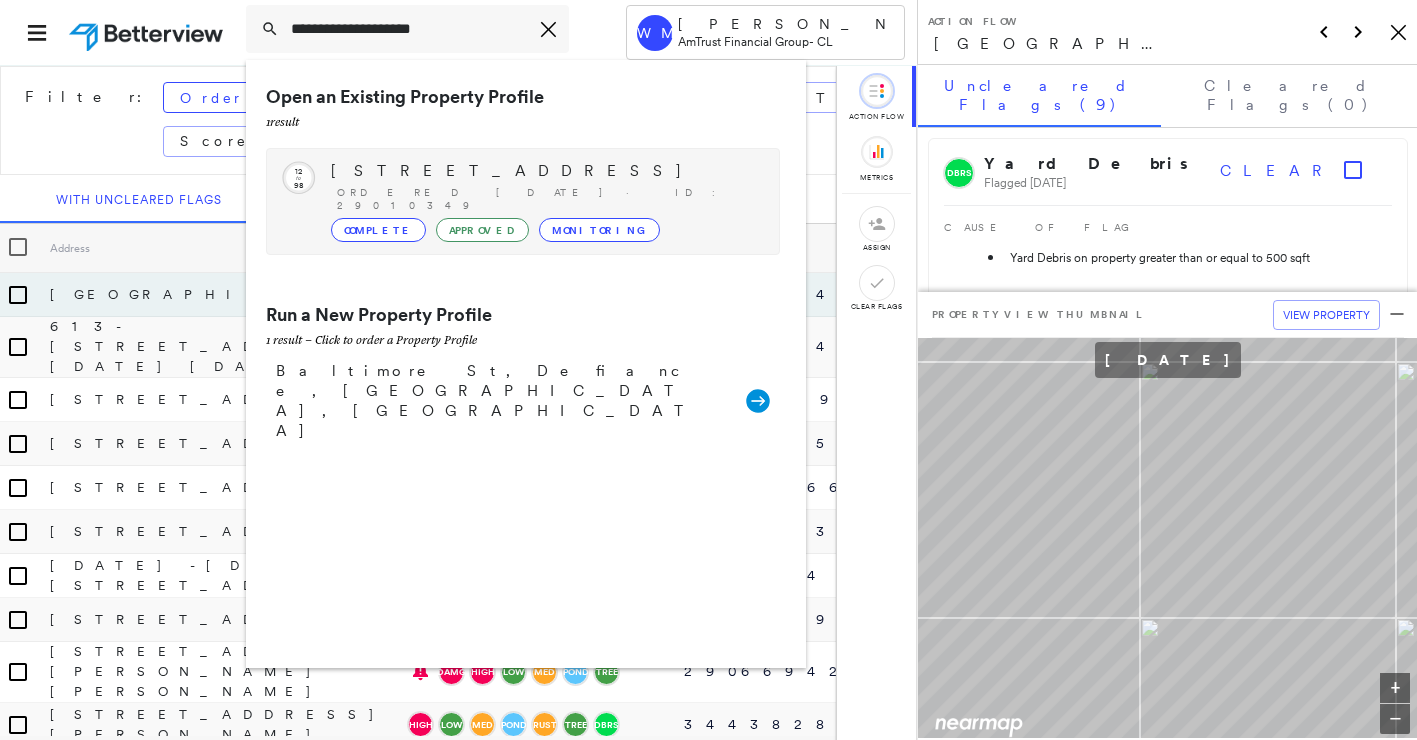 click on "[STREET_ADDRESS]" at bounding box center [545, 171] 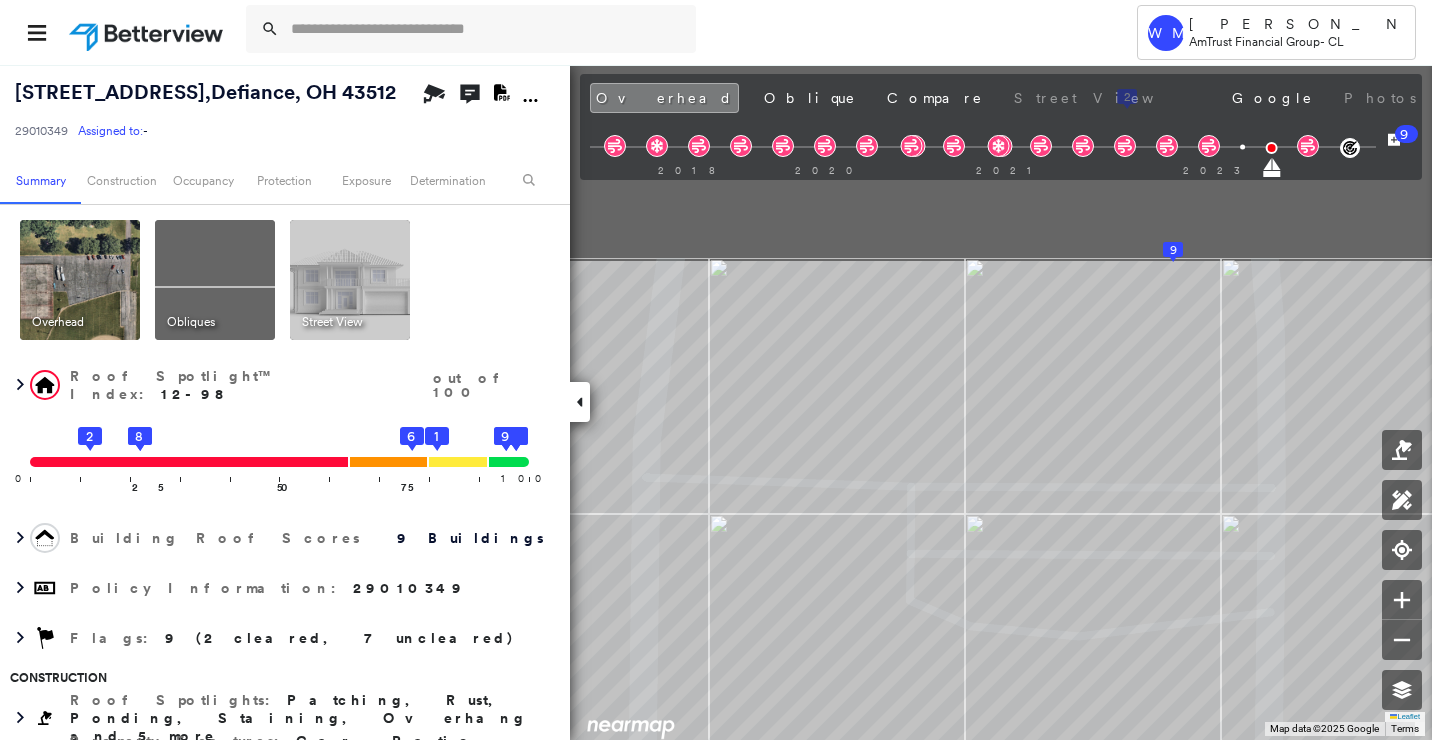 click on "Tower [PERSON_NAME] AmTrust Financial Group  -   CL [STREET_ADDRESS] 29010349 Assigned to:  - Assigned to:  - 29010349 Assigned to:  - Open Comments Download PDF Report Summary Construction Occupancy Protection Exposure Determination Overhead Obliques Street View Roof Spotlight™ Index :  12-98 out of 100 0 100 25 2 7 8 50 75 1 3 4 5 6 9 Building Roof Scores 9 Buildings Policy Information :  29010349 Flags :  9 (2 cleared, 7 uncleared) Construction Roof Spotlights :  Patching, Rust, Ponding, Staining, Overhang and 5 more Property Features :  Car, Patio Furniture, Water Hazard, Playground, Cracked Pavement and 4 more Roof Size & Shape :  9 buildings  BuildZoom - Building Permit Data and Analysis Occupancy Place Detail Protection Exposure FEMA Risk Index Wind Hail Regional Hazard: 3   out of  5 Additional Perils Determination Flags :  9 (2 cleared, 7 uncleared) Uncleared Flags (7) Cleared Flags  (2) TREE Tree Overhang Flagged [DATE] Clear RUST Rust Flagged [DATE] Clear LOW DAMG" at bounding box center (716, 370) 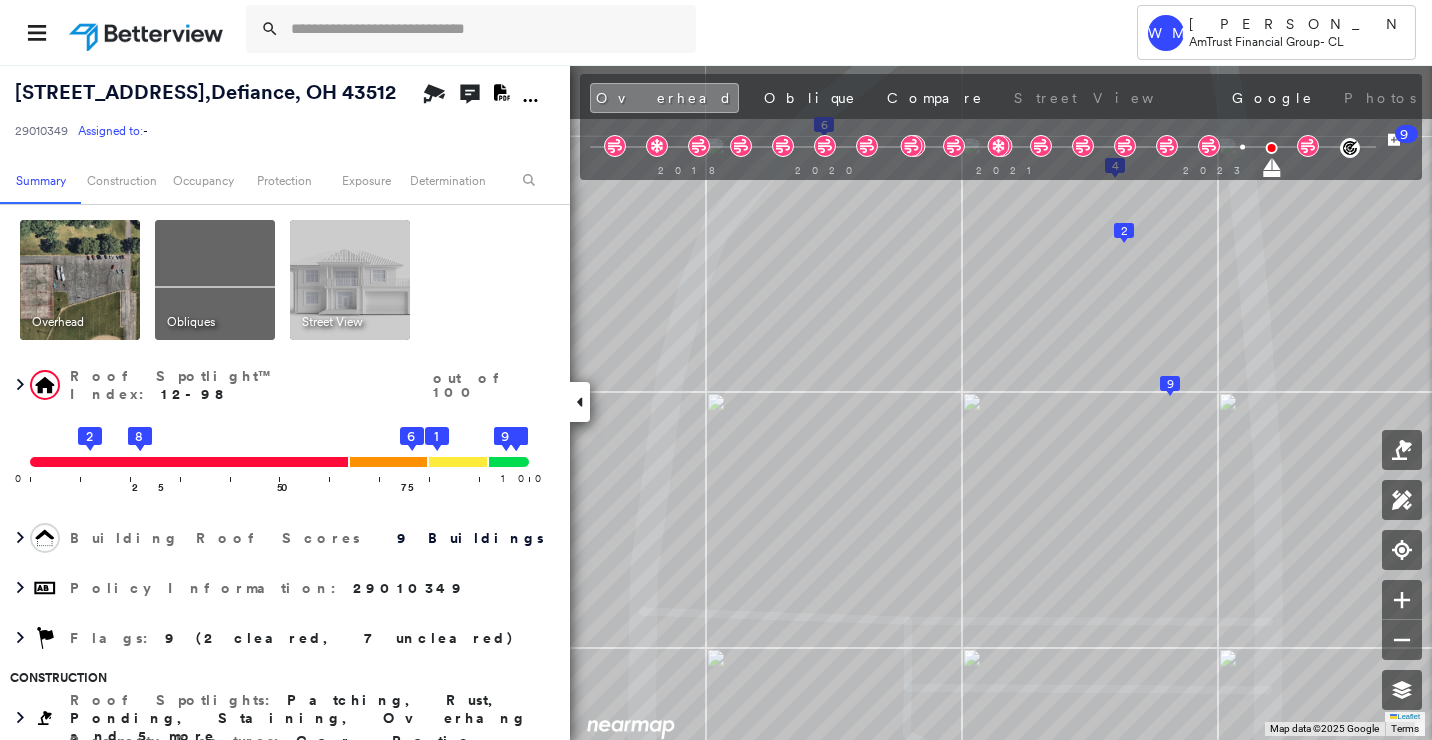 click on "Tower [PERSON_NAME] AmTrust Financial Group  -   CL [STREET_ADDRESS] 29010349 Assigned to:  - Assigned to:  - 29010349 Assigned to:  - Open Comments Download PDF Report Summary Construction Occupancy Protection Exposure Determination Overhead Obliques Street View Roof Spotlight™ Index :  12-98 out of 100 0 100 25 2 7 8 50 75 1 3 4 5 6 9 Building Roof Scores 9 Buildings Policy Information :  29010349 Flags :  9 (2 cleared, 7 uncleared) Construction Roof Spotlights :  Patching, Rust, Ponding, Staining, Overhang and 5 more Property Features :  Car, Patio Furniture, Water Hazard, Playground, Cracked Pavement and 4 more Roof Size & Shape :  9 buildings  BuildZoom - Building Permit Data and Analysis Occupancy Place Detail Protection Exposure FEMA Risk Index Wind Hail Regional Hazard: 3   out of  5 Additional Perils Determination Flags :  9 (2 cleared, 7 uncleared) Uncleared Flags (7) Cleared Flags  (2) TREE Tree Overhang Flagged [DATE] Clear RUST Rust Flagged [DATE] Clear LOW DAMG" at bounding box center [716, 370] 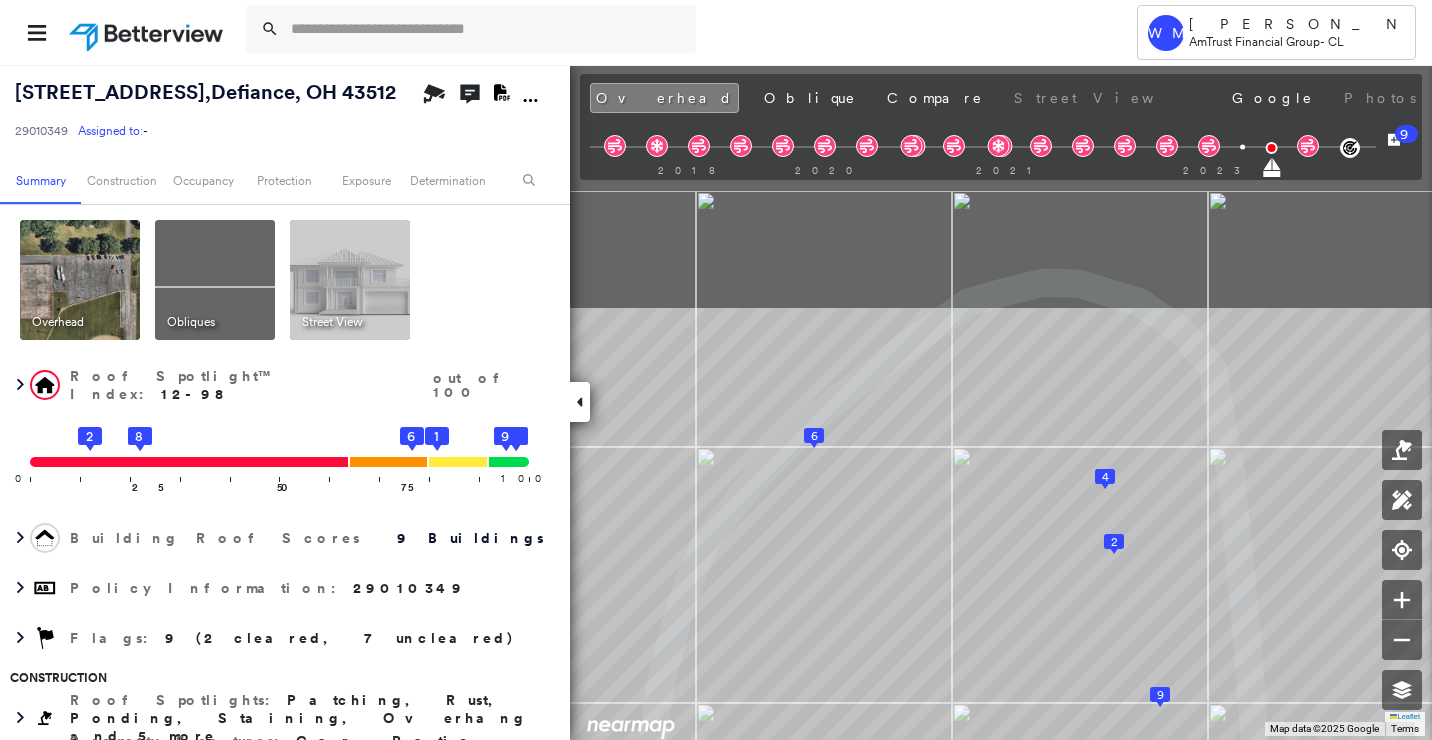 click on "Tower [PERSON_NAME] AmTrust Financial Group  -   CL [STREET_ADDRESS] 29010349 Assigned to:  - Assigned to:  - 29010349 Assigned to:  - Open Comments Download PDF Report Summary Construction Occupancy Protection Exposure Determination Overhead Obliques Street View Roof Spotlight™ Index :  12-98 out of 100 0 100 25 2 7 8 50 75 1 3 4 5 6 9 Building Roof Scores 9 Buildings Policy Information :  29010349 Flags :  9 (2 cleared, 7 uncleared) Construction Roof Spotlights :  Patching, Rust, Ponding, Staining, Overhang and 5 more Property Features :  Car, Patio Furniture, Water Hazard, Playground, Cracked Pavement and 4 more Roof Size & Shape :  9 buildings  BuildZoom - Building Permit Data and Analysis Occupancy Place Detail Protection Exposure FEMA Risk Index Wind Hail Regional Hazard: 3   out of  5 Additional Perils Determination Flags :  9 (2 cleared, 7 uncleared) Uncleared Flags (7) Cleared Flags  (2) TREE Tree Overhang Flagged [DATE] Clear RUST Rust Flagged [DATE] Clear LOW DAMG" at bounding box center (716, 370) 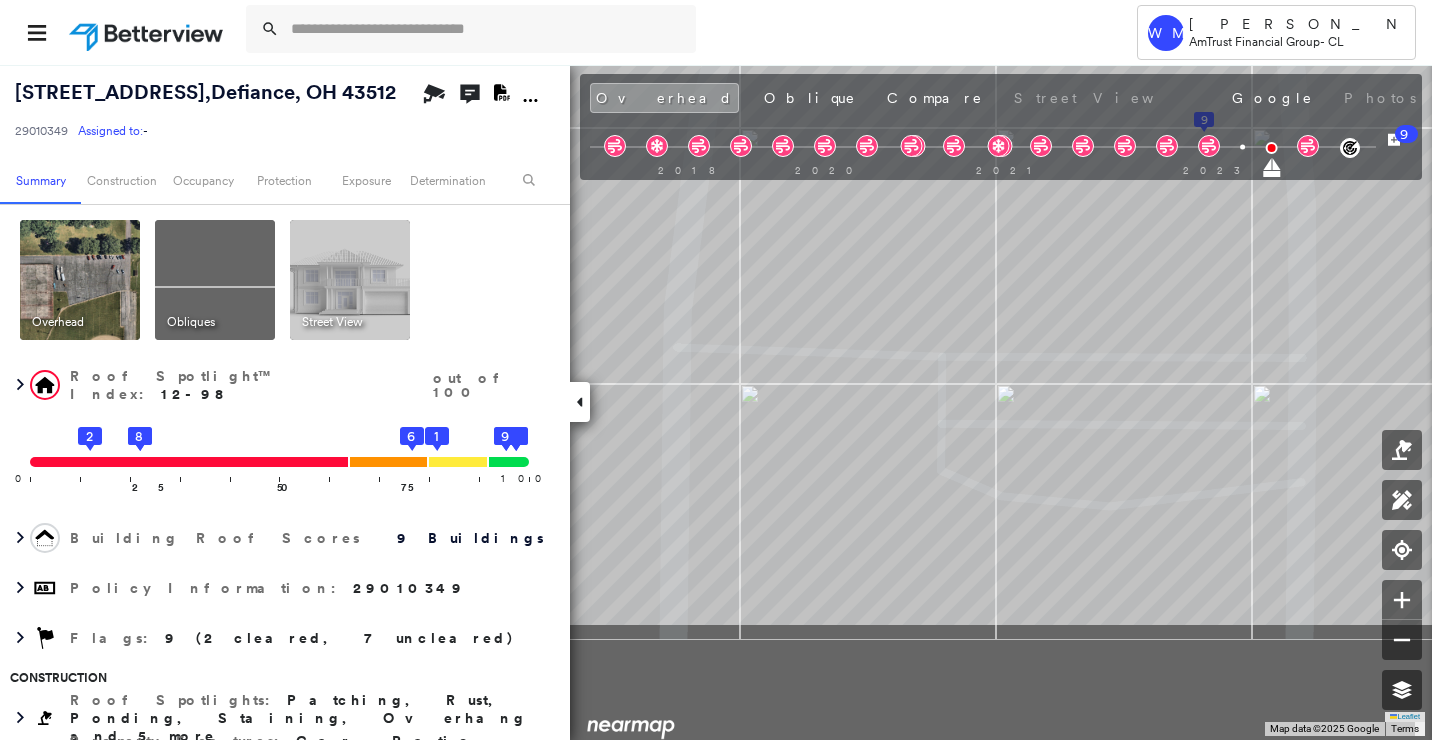 click on "[STREET_ADDRESS] 29010349 Assigned to:  - Assigned to:  - 29010349 Assigned to:  - Open Comments Download PDF Report Summary Construction Occupancy Protection Exposure Determination Overhead Obliques Street View Roof Spotlight™ Index :  12-98 out of 100 0 100 25 2 7 8 50 75 1 3 4 5 6 9 Building Roof Scores 9 Buildings Policy Information :  29010349 Flags :  9 (2 cleared, 7 uncleared) Construction Roof Spotlights :  Patching, Rust, Ponding, Staining, Overhang and 5 more Property Features :  Car, Patio Furniture, Water Hazard, Playground, Cracked Pavement and 4 more Roof Size & Shape :  9 buildings  BuildZoom - Building Permit Data and Analysis Occupancy Place Detail Protection Exposure FEMA Risk Index Wind Hail Regional Hazard: 3   out of  5 Additional Perils Determination Flags :  9 (2 cleared, 7 uncleared) Uncleared Flags (7) Cleared Flags  (2) TREE Tree Overhang Flagged [DATE] Clear RUST Rust Flagged [DATE] Clear LOW Low Priority Flagged [DATE] Clear Critical Priority Clear 9" at bounding box center [716, 402] 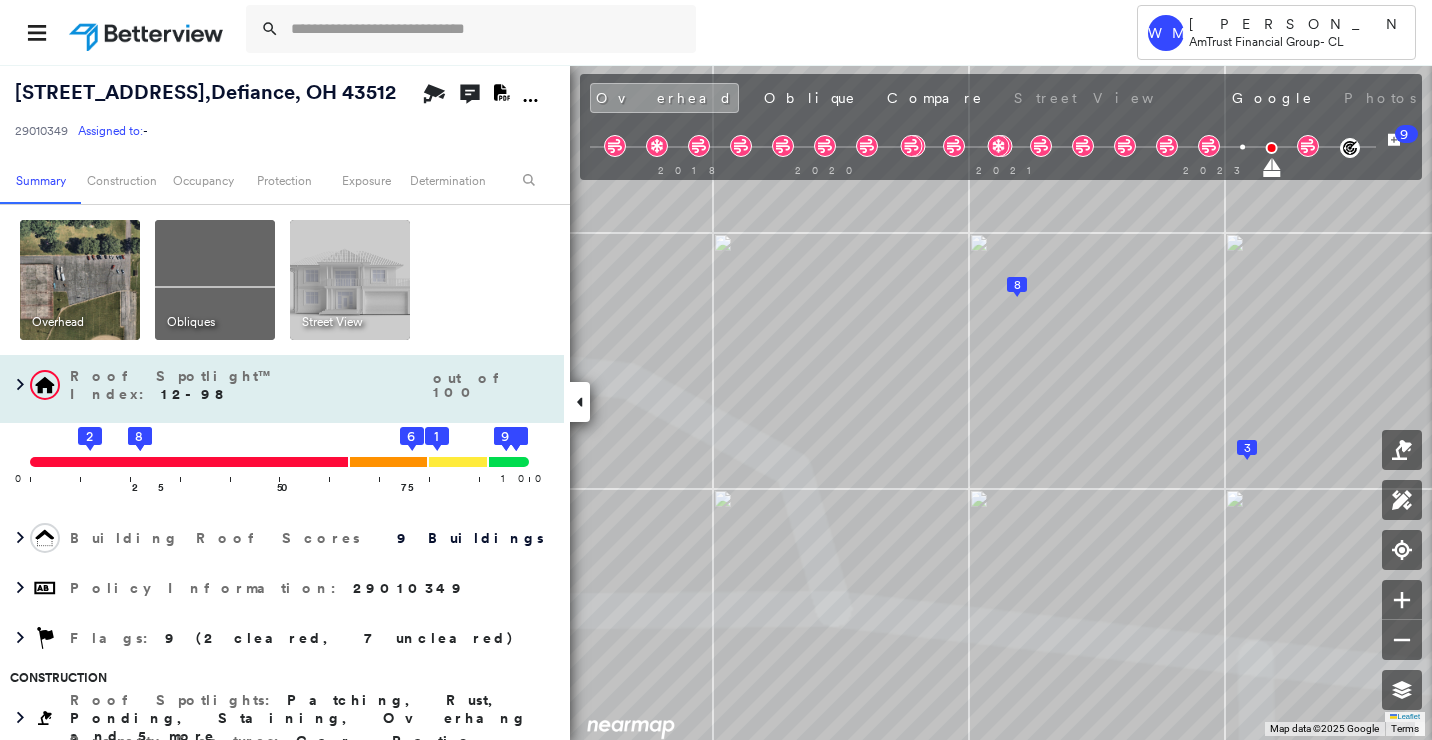 drag, startPoint x: 582, startPoint y: 404, endPoint x: 482, endPoint y: 397, distance: 100.2447 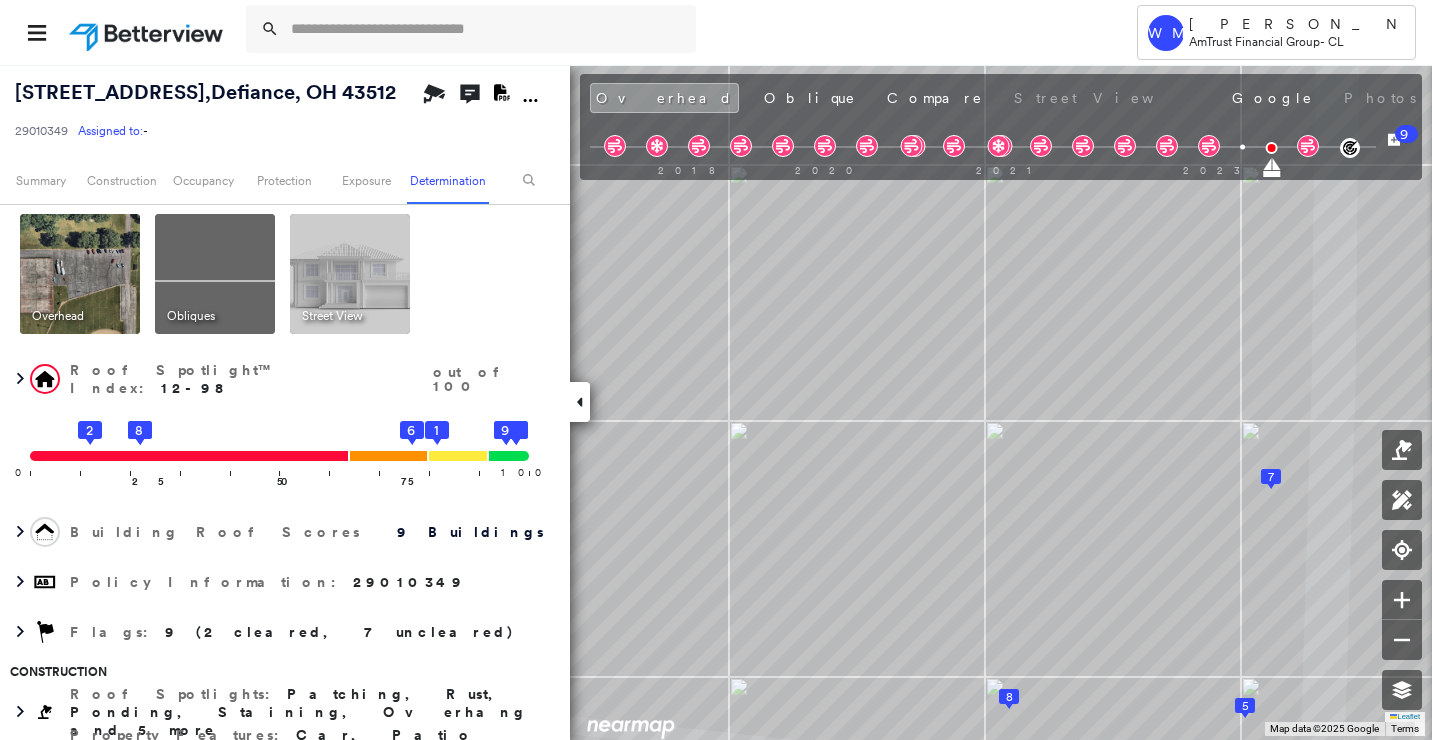 scroll, scrollTop: 0, scrollLeft: 0, axis: both 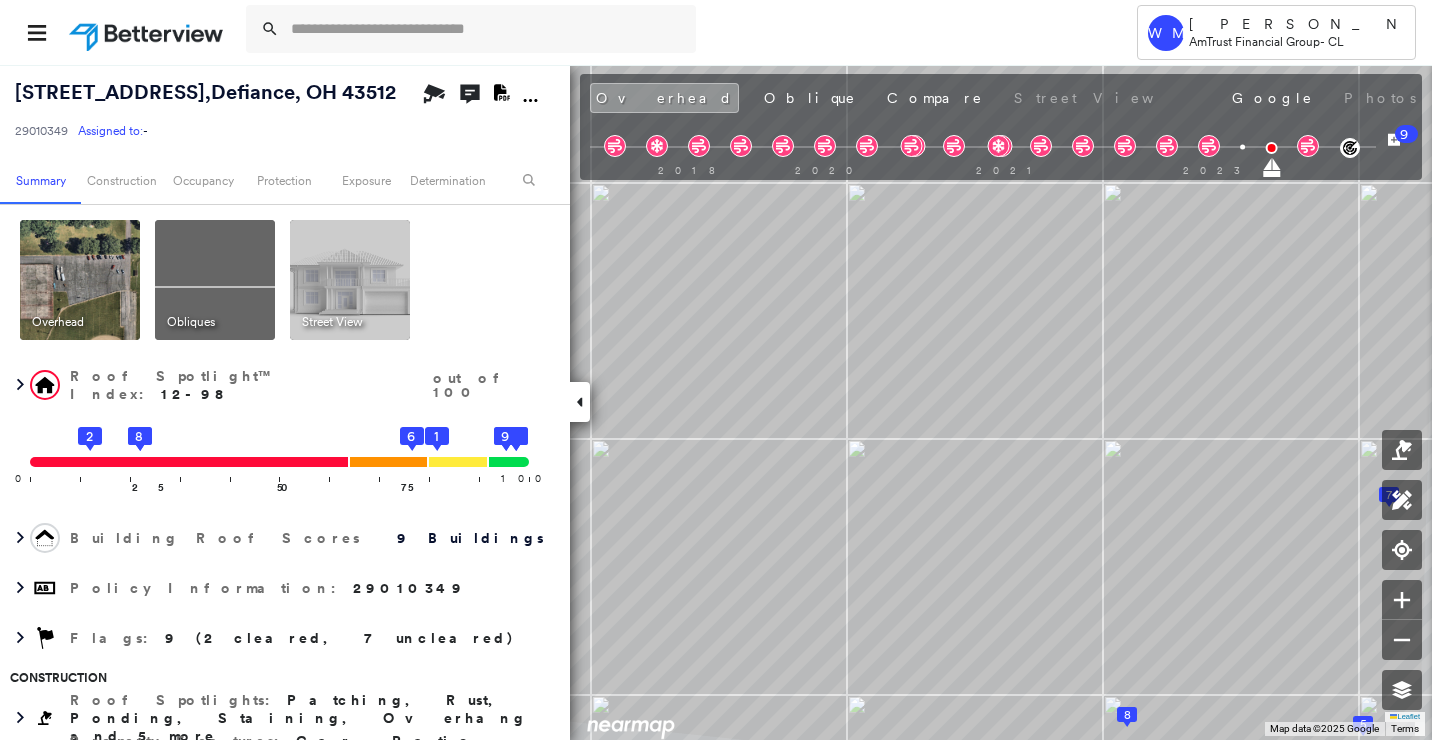 click 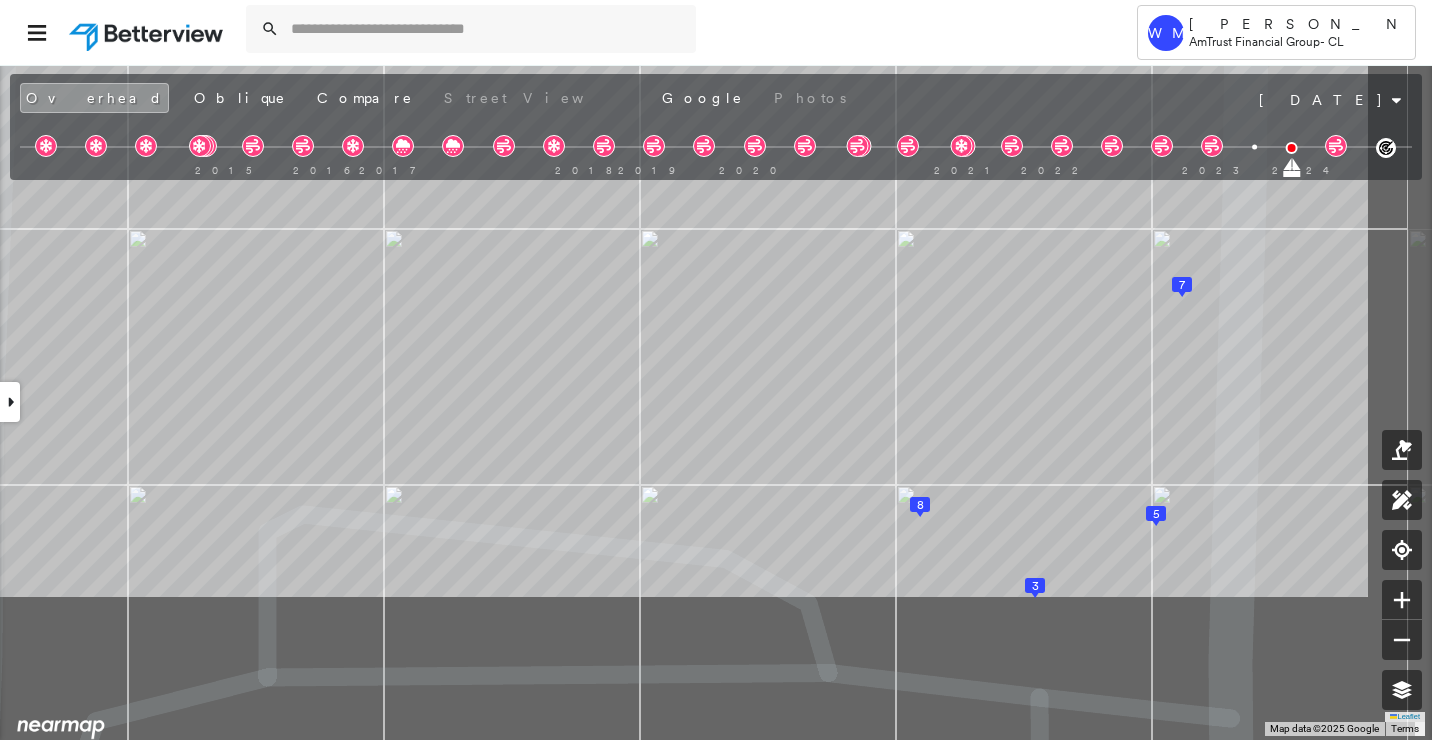 click on "[STREET_ADDRESS] 29010349 Assigned to:  - Assigned to:  - 29010349 Assigned to:  - Open Comments Download PDF Report Summary Construction Occupancy Protection Exposure Determination Overhead Obliques Street View Roof Spotlight™ Index :  12-98 out of 100 0 100 25 2 7 8 50 75 1 3 4 5 6 9 Building Roof Scores 9 Buildings Policy Information :  29010349 Flags :  9 (2 cleared, 7 uncleared) Construction Roof Spotlights :  Patching, Rust, Ponding, Staining, Overhang and 5 more Property Features :  Car, Patio Furniture, Water Hazard, Playground, Cracked Pavement and 4 more Roof Size & Shape :  9 buildings  BuildZoom - Building Permit Data and Analysis Occupancy Place Detail Protection Exposure FEMA Risk Index Wind Hail Regional Hazard: 3   out of  5 Additional Perils Determination Flags :  9 (2 cleared, 7 uncleared) Uncleared Flags (7) Cleared Flags  (2) TREE Tree Overhang Flagged [DATE] Clear RUST Rust Flagged [DATE] Clear LOW Low Priority Flagged [DATE] Clear Critical Priority Clear" at bounding box center [716, 402] 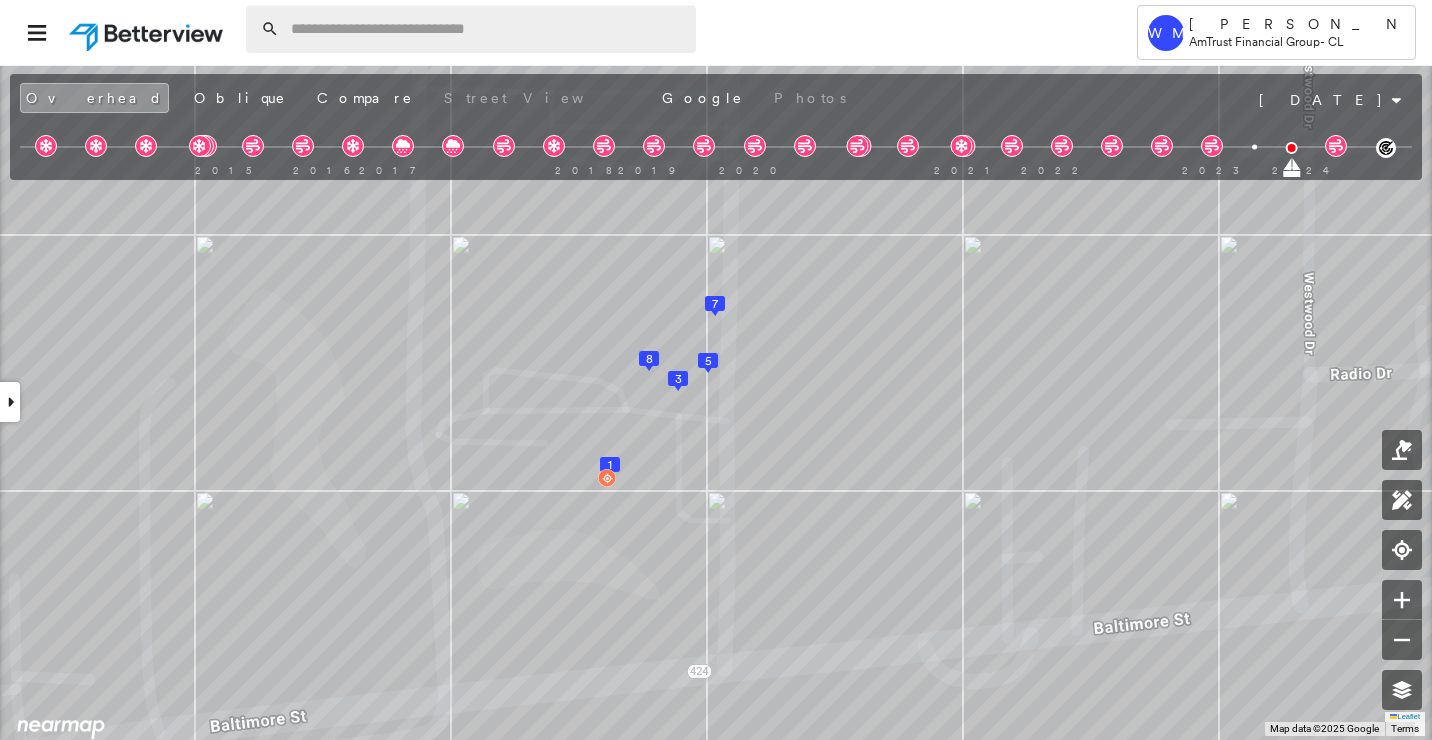 click at bounding box center (487, 29) 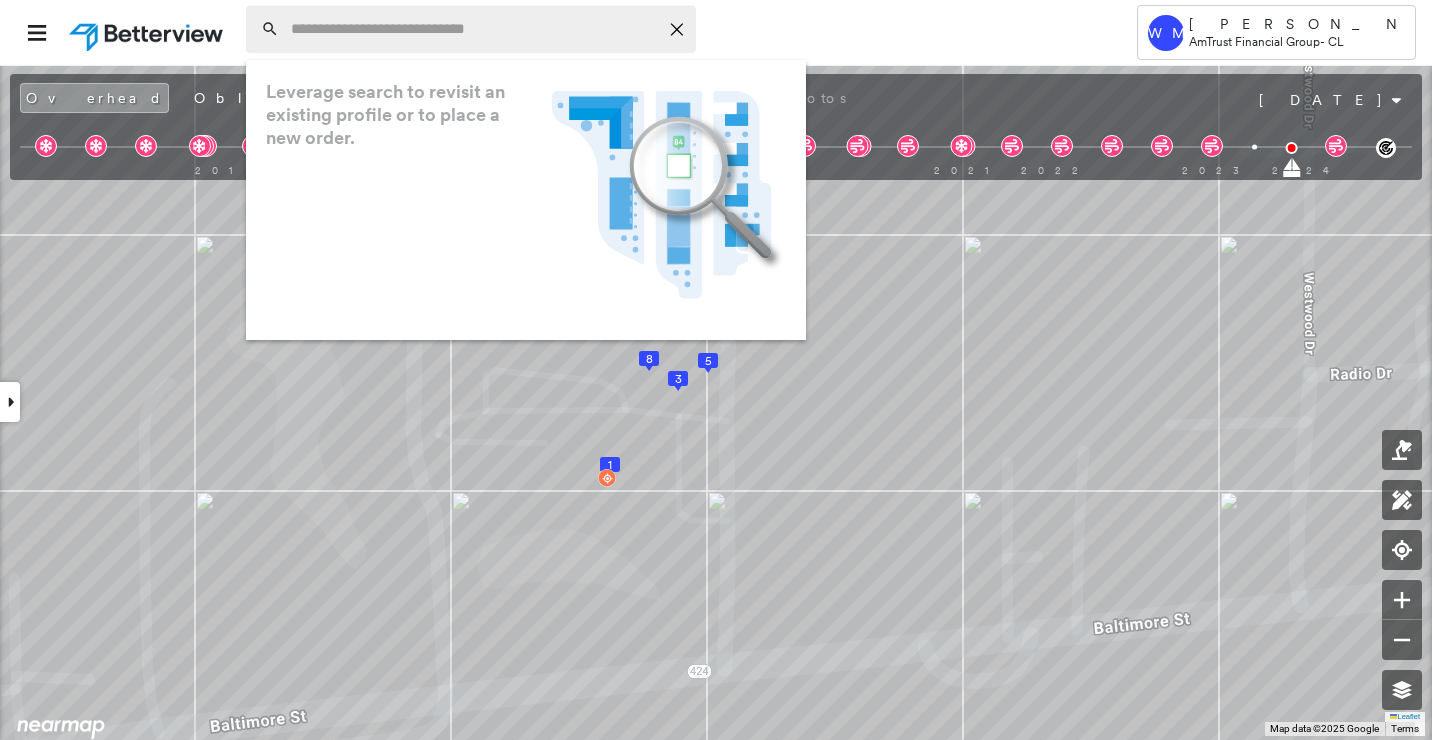 drag, startPoint x: 384, startPoint y: 6, endPoint x: 386, endPoint y: 25, distance: 19.104973 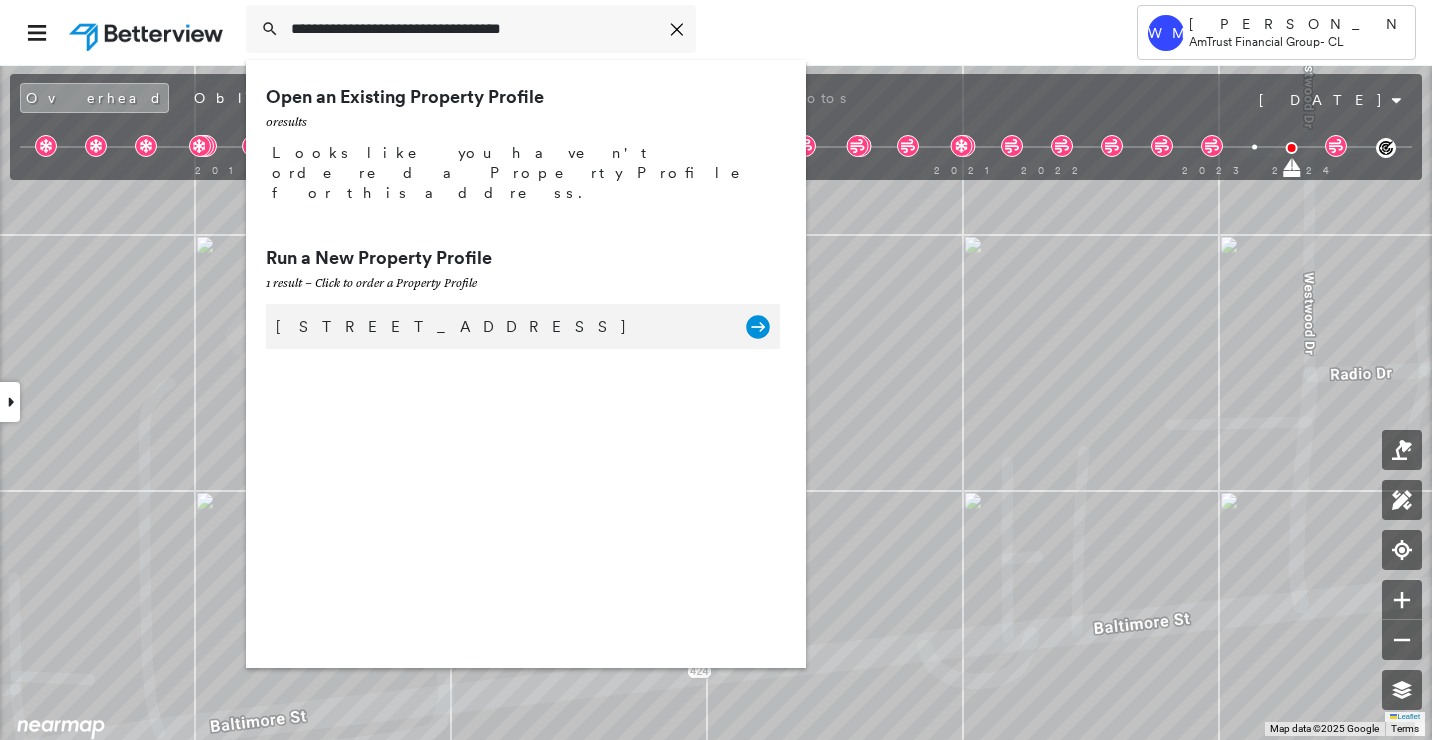 type on "**********" 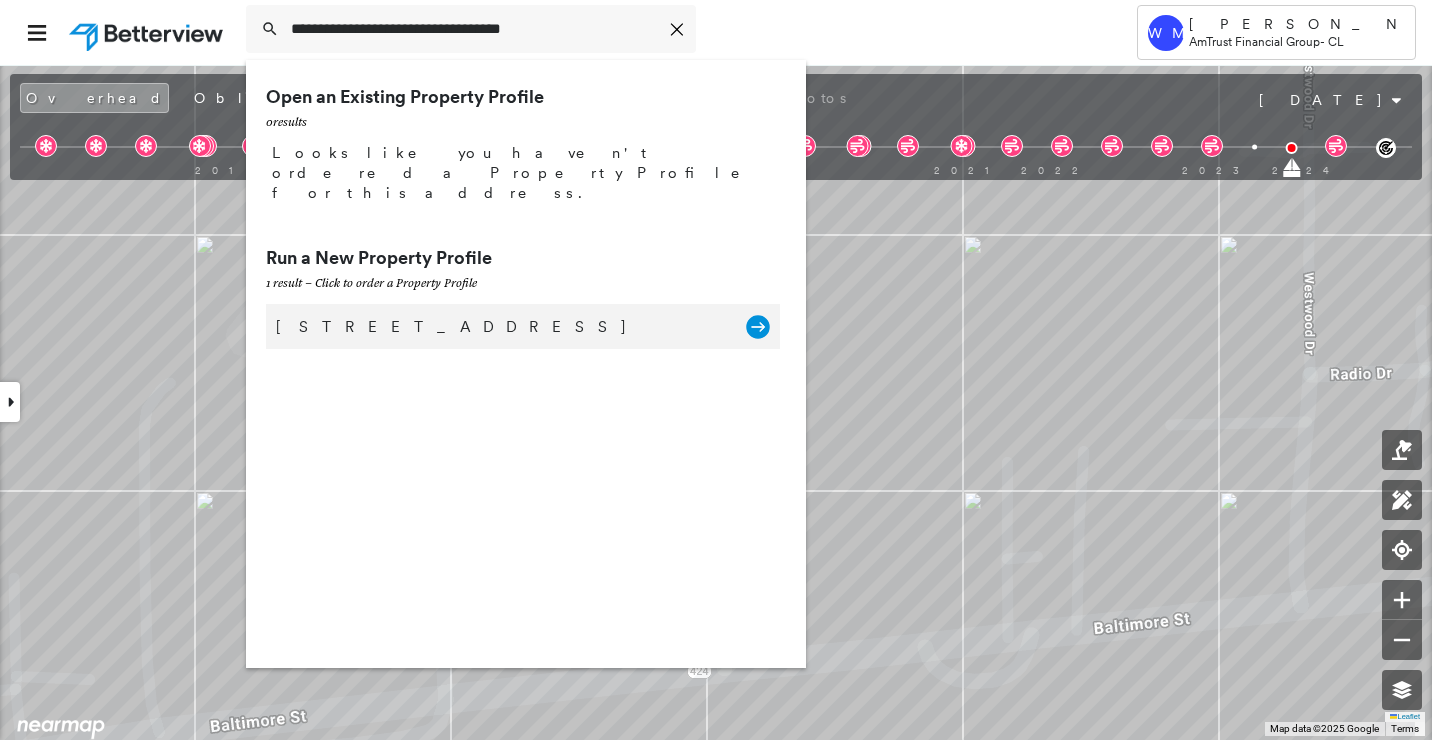 click on "[STREET_ADDRESS]" at bounding box center [501, 327] 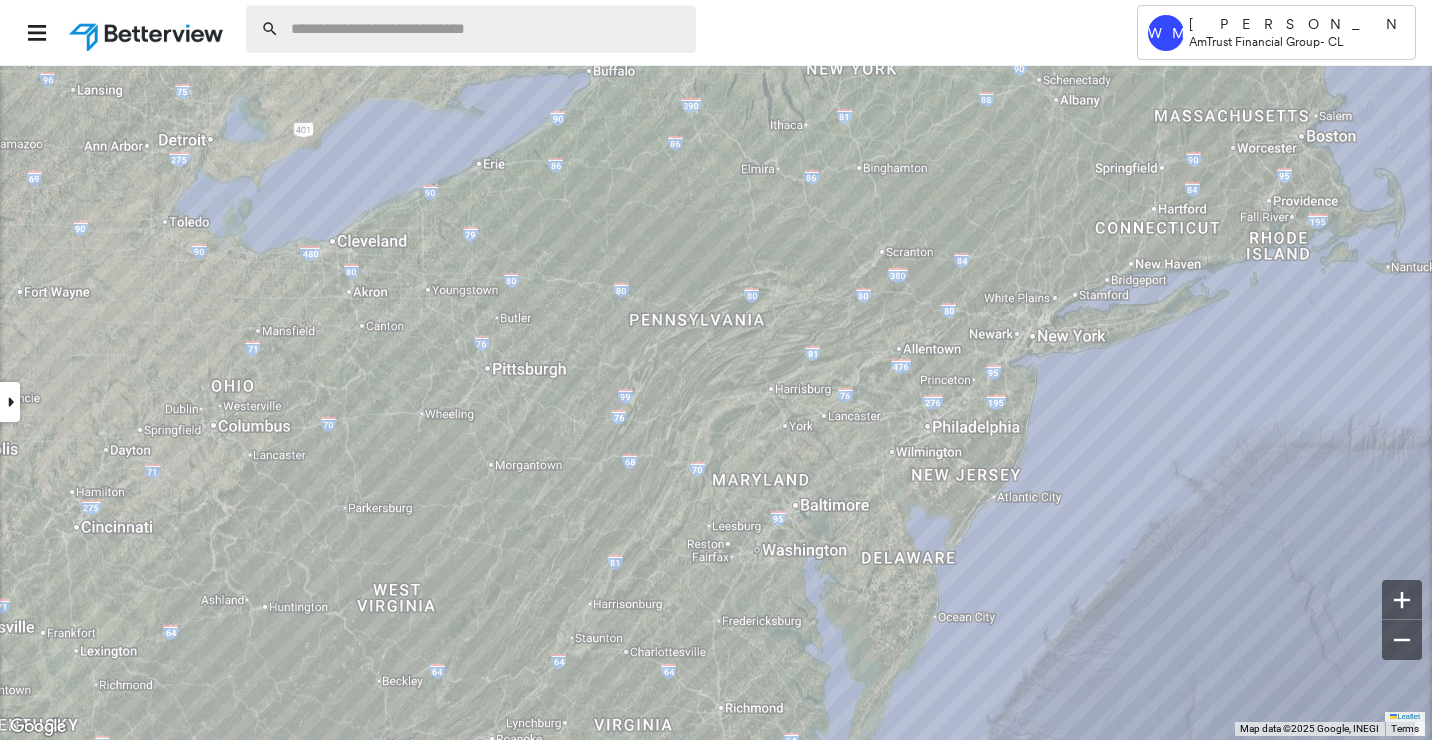 click at bounding box center [487, 29] 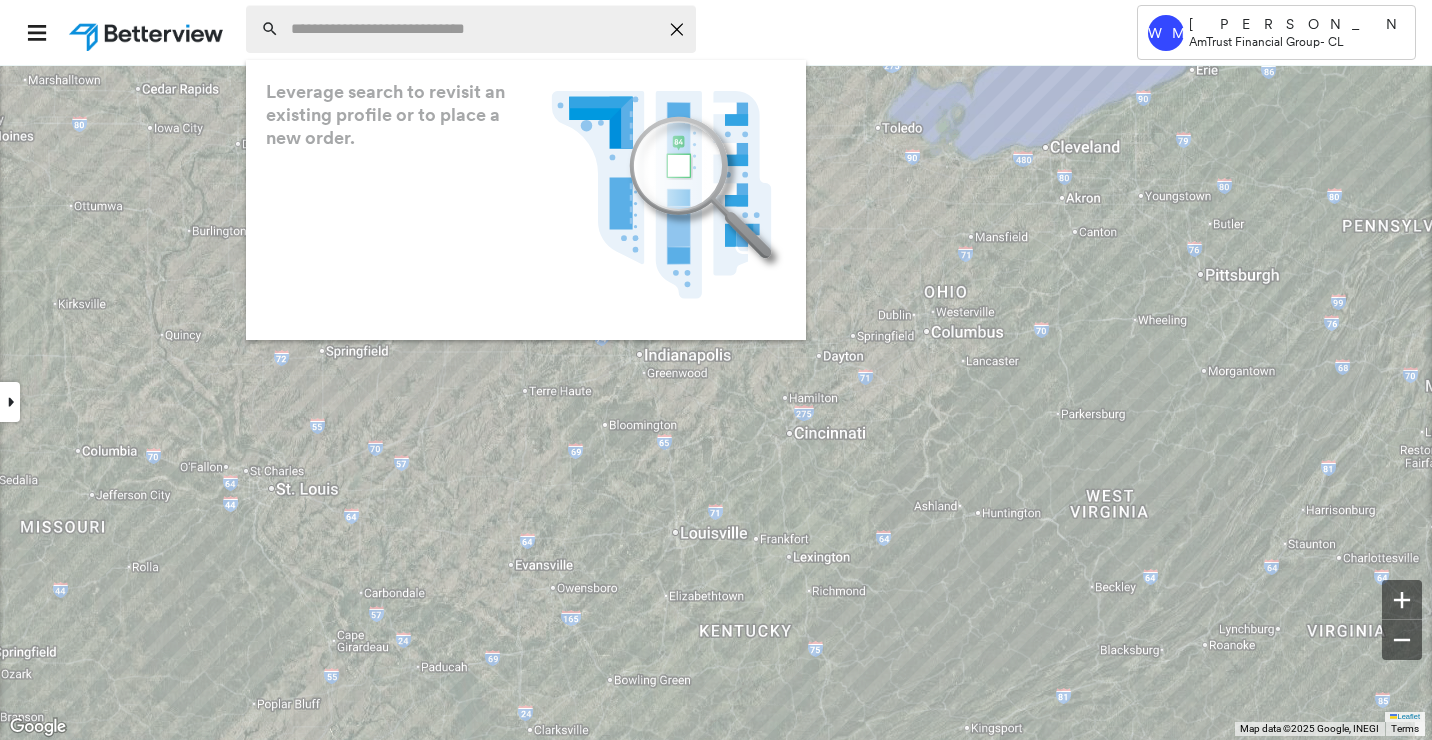 click on "Icon_Closemodal" at bounding box center (471, 29) 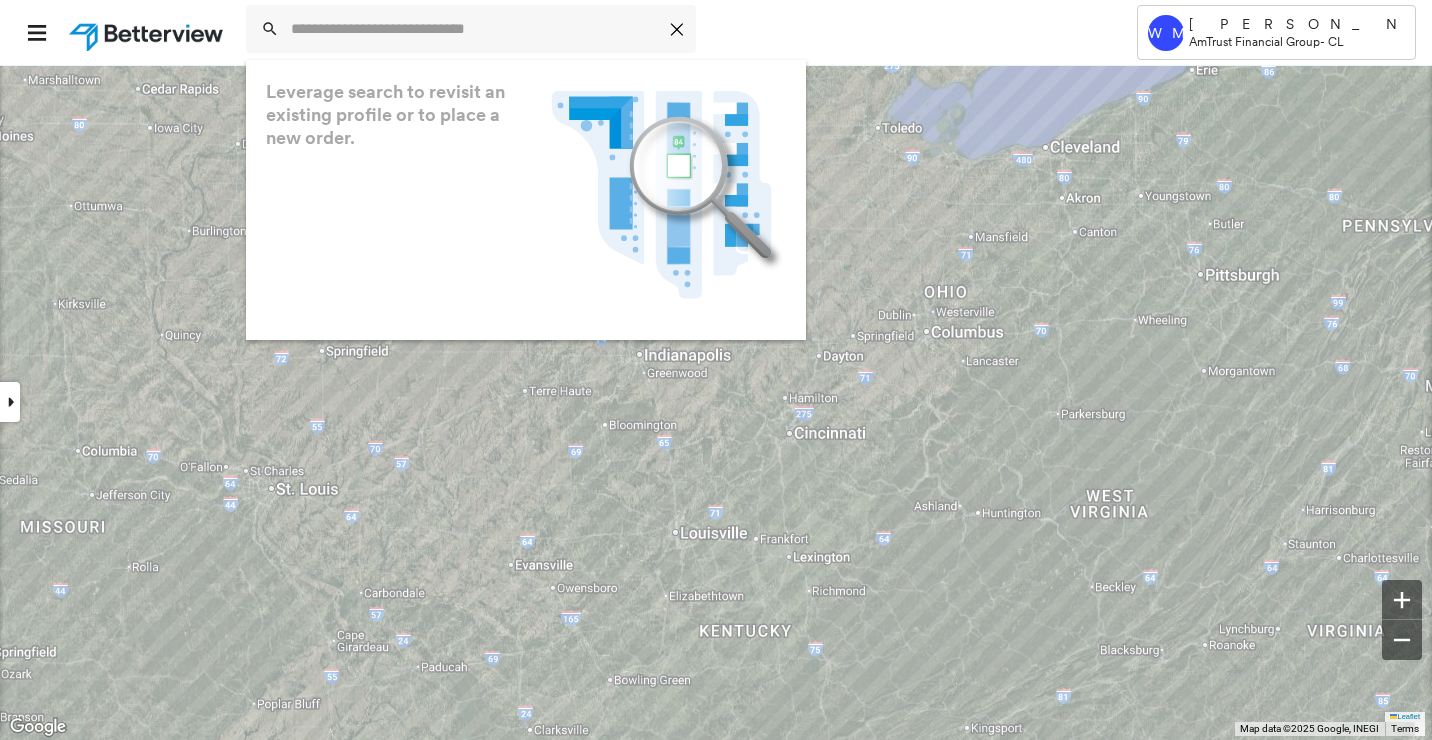 click on "Icon_Closemodal Leverage search to revisit an existing profile or to place a new order. .landscape-no-results-icon_svg__cls-3{fill:#5bafe7}.landscape-no-results-icon_svg__cls-4{fill:#90c5ee}.landscape-no-results-icon_svg__cls-12{fill:#33a4e3}.landscape-no-results-icon_svg__cls-13{fill:#fff}.landscape-no-results-icon_svg__cls-15{opacity:.3;mix-blend-mode:multiply}.landscape-no-results-icon_svg__cls-17{fill:#00a74f}" at bounding box center (663, 32) 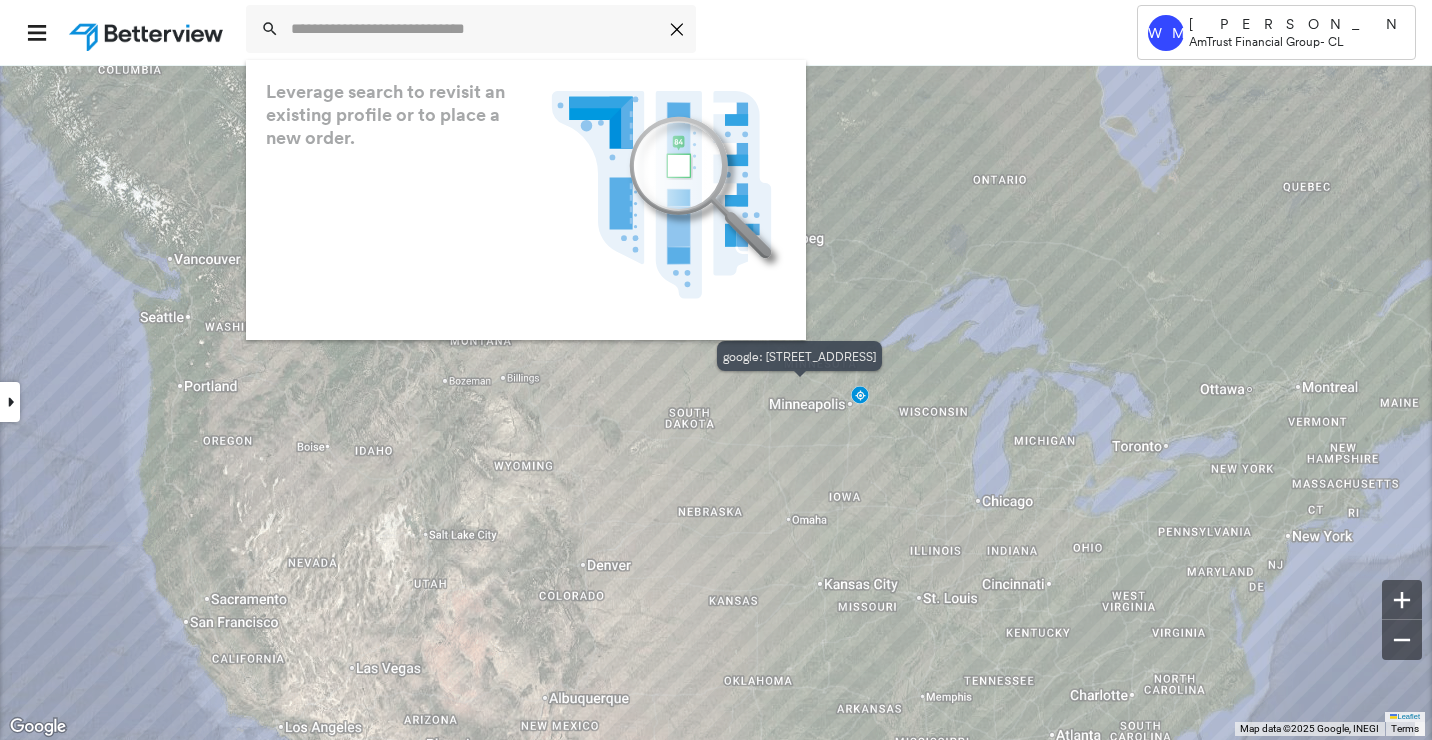 click at bounding box center (860, 395) 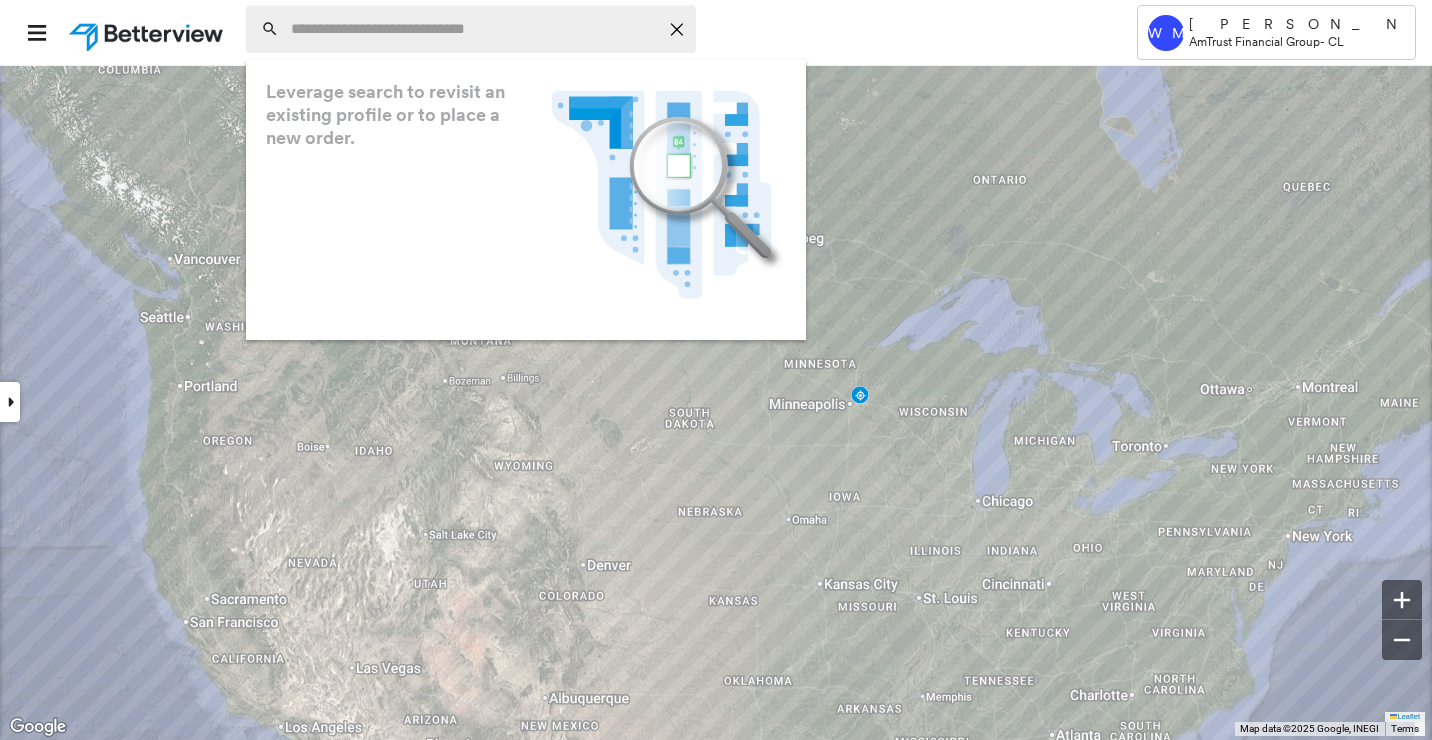 click on "Icon_Closemodal" 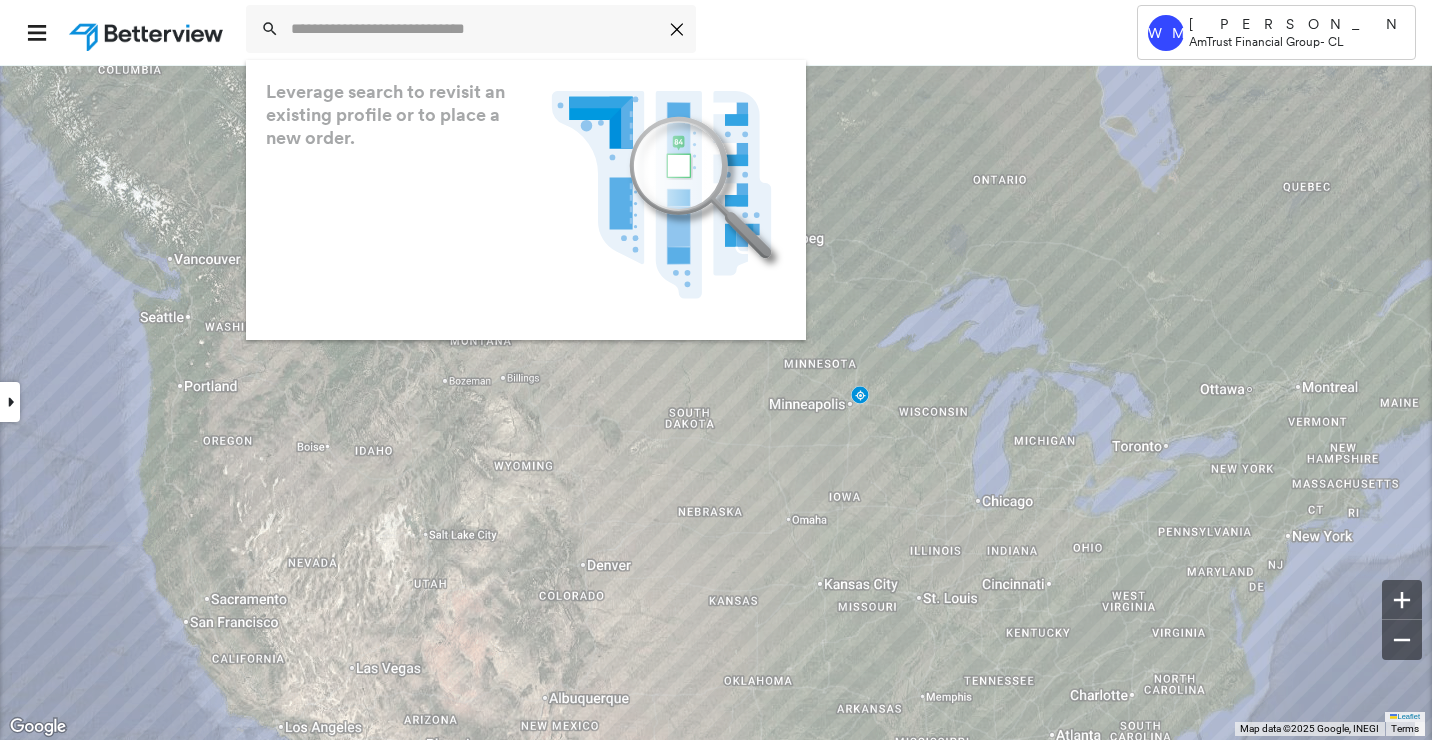 click on "Icon_Closemodal Leverage search to revisit an existing profile or to place a new order. .landscape-no-results-icon_svg__cls-3{fill:#5bafe7}.landscape-no-results-icon_svg__cls-4{fill:#90c5ee}.landscape-no-results-icon_svg__cls-12{fill:#33a4e3}.landscape-no-results-icon_svg__cls-13{fill:#fff}.landscape-no-results-icon_svg__cls-15{opacity:.3;mix-blend-mode:multiply}.landscape-no-results-icon_svg__cls-17{fill:#00a74f}" at bounding box center (663, 32) 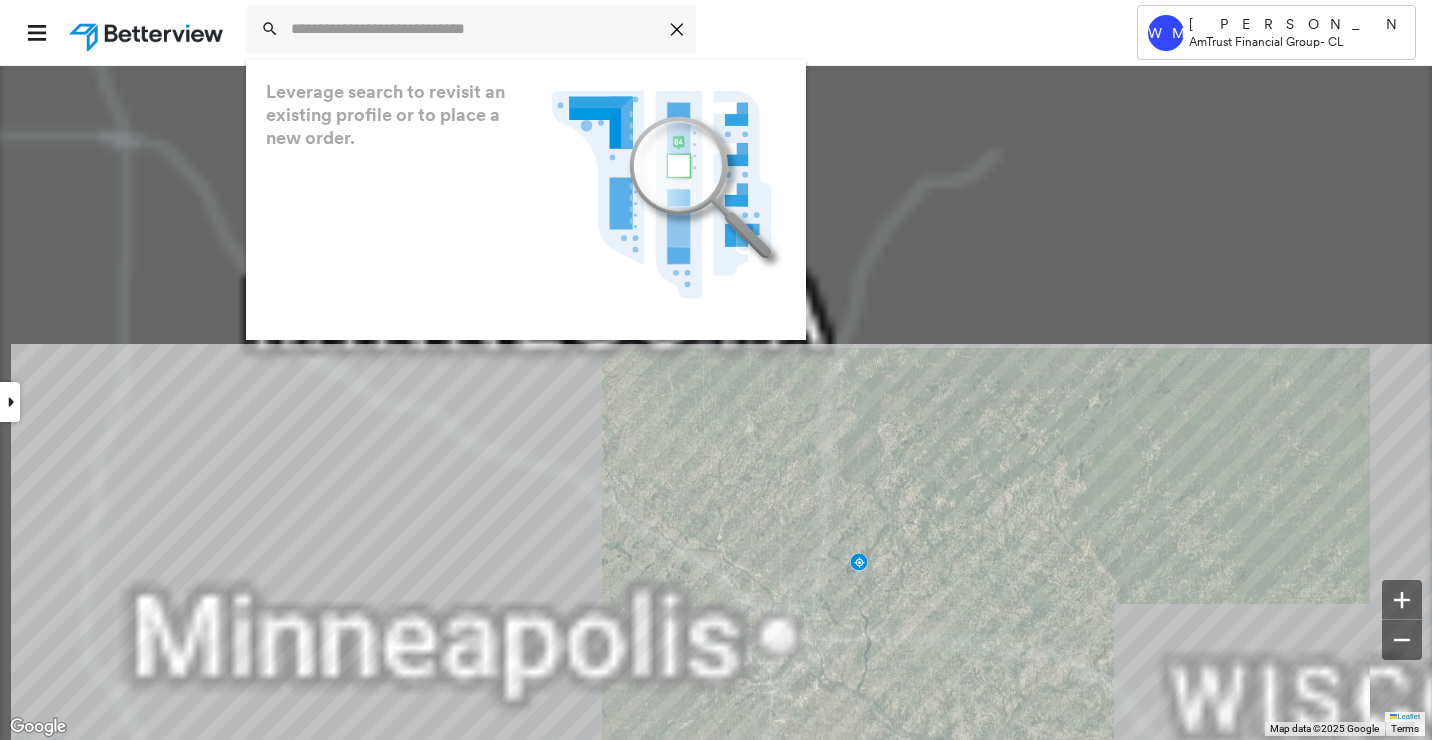 click on "**********" at bounding box center (716, 370) 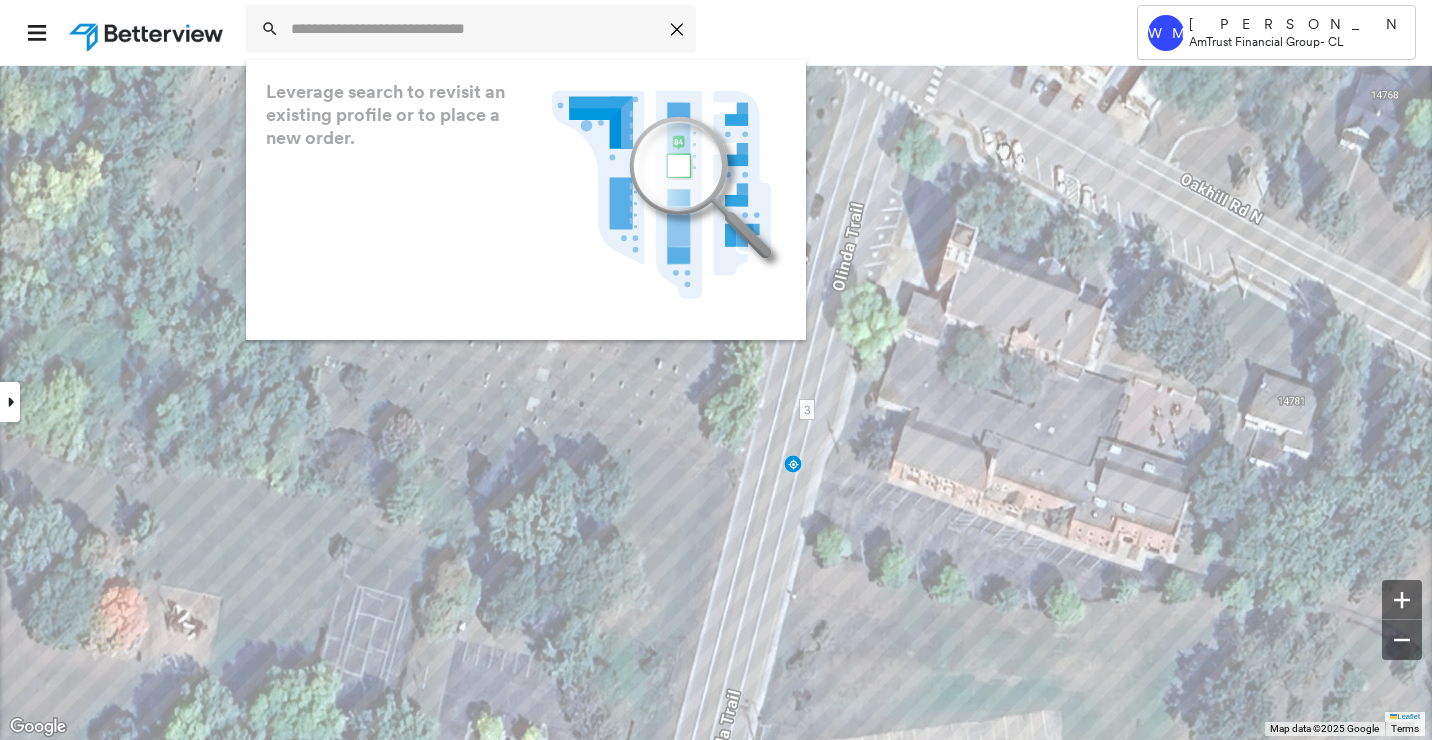 click on "Icon_Closemodal Leverage search to revisit an existing profile or to place a new order. .landscape-no-results-icon_svg__cls-3{fill:#5bafe7}.landscape-no-results-icon_svg__cls-4{fill:#90c5ee}.landscape-no-results-icon_svg__cls-12{fill:#33a4e3}.landscape-no-results-icon_svg__cls-13{fill:#fff}.landscape-no-results-icon_svg__cls-15{opacity:.3;mix-blend-mode:multiply}.landscape-no-results-icon_svg__cls-17{fill:#00a74f}" at bounding box center (663, 32) 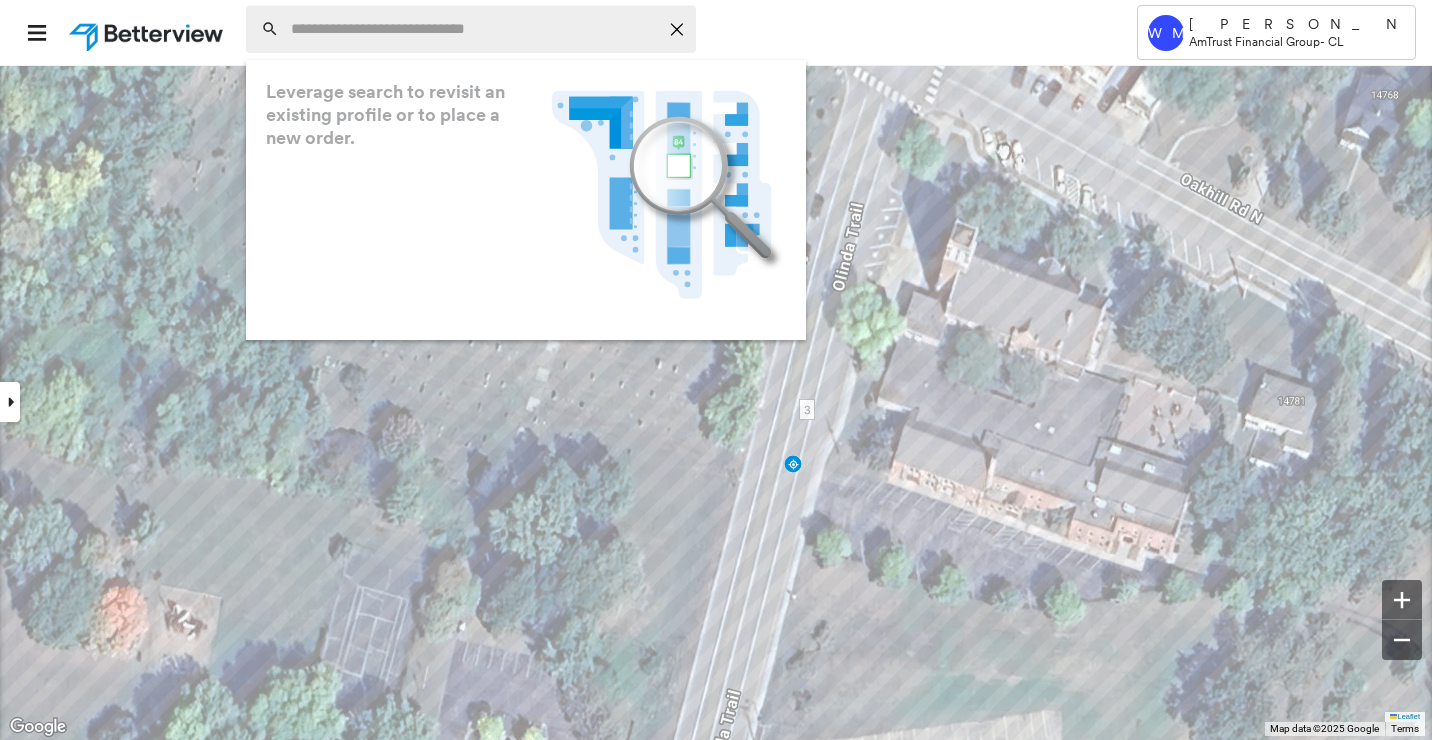 click on "Icon_Closemodal" at bounding box center (471, 29) 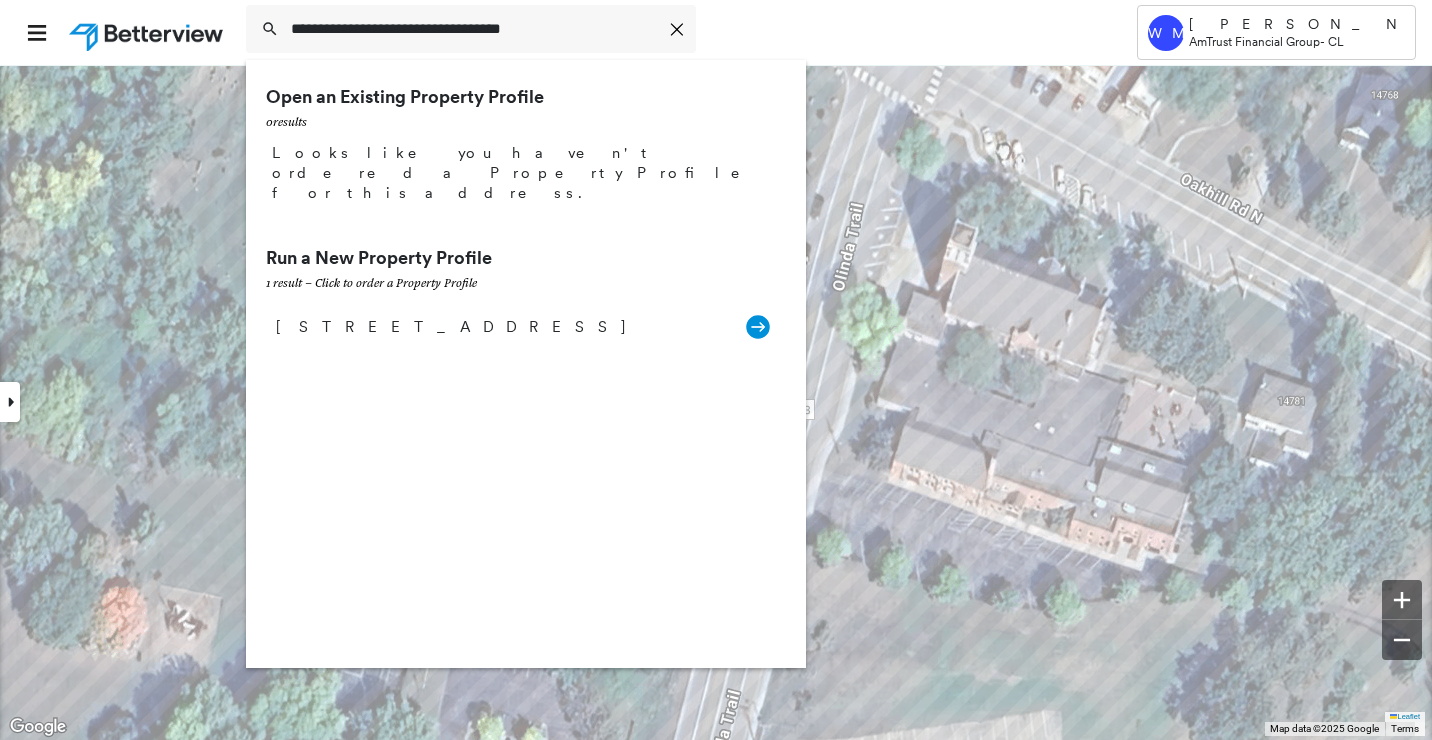 type on "**********" 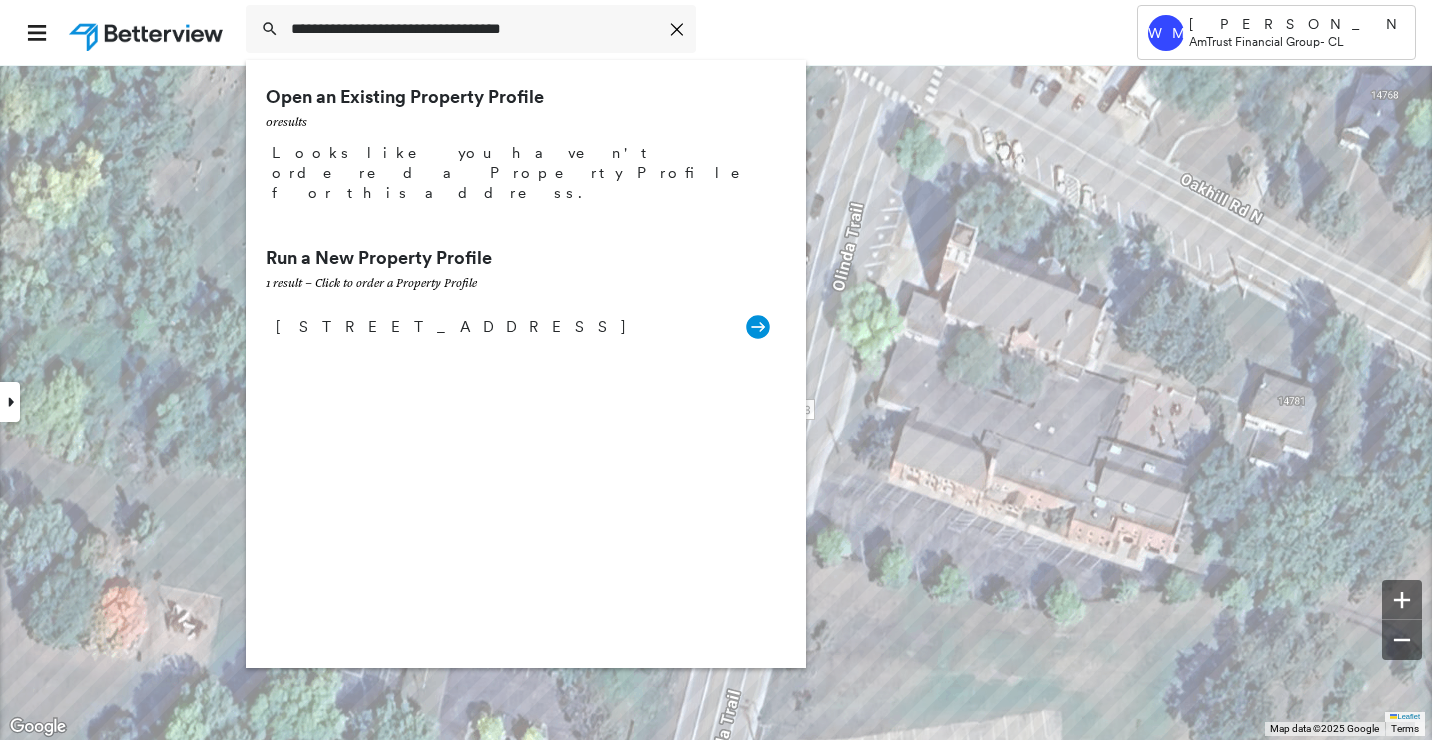 click on "Looks like you haven't ordered a Property Profile for this address." at bounding box center [526, 173] 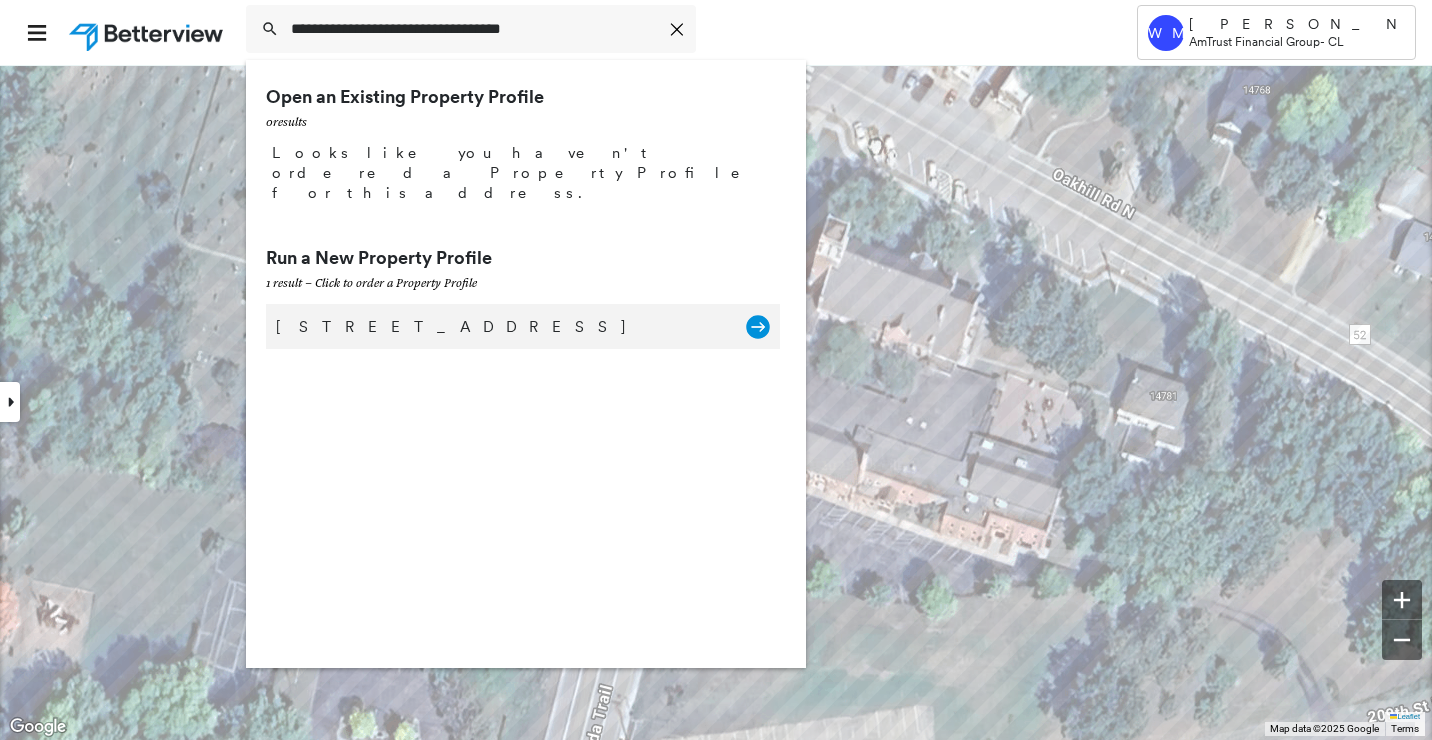 click on "[STREET_ADDRESS]" at bounding box center [501, 327] 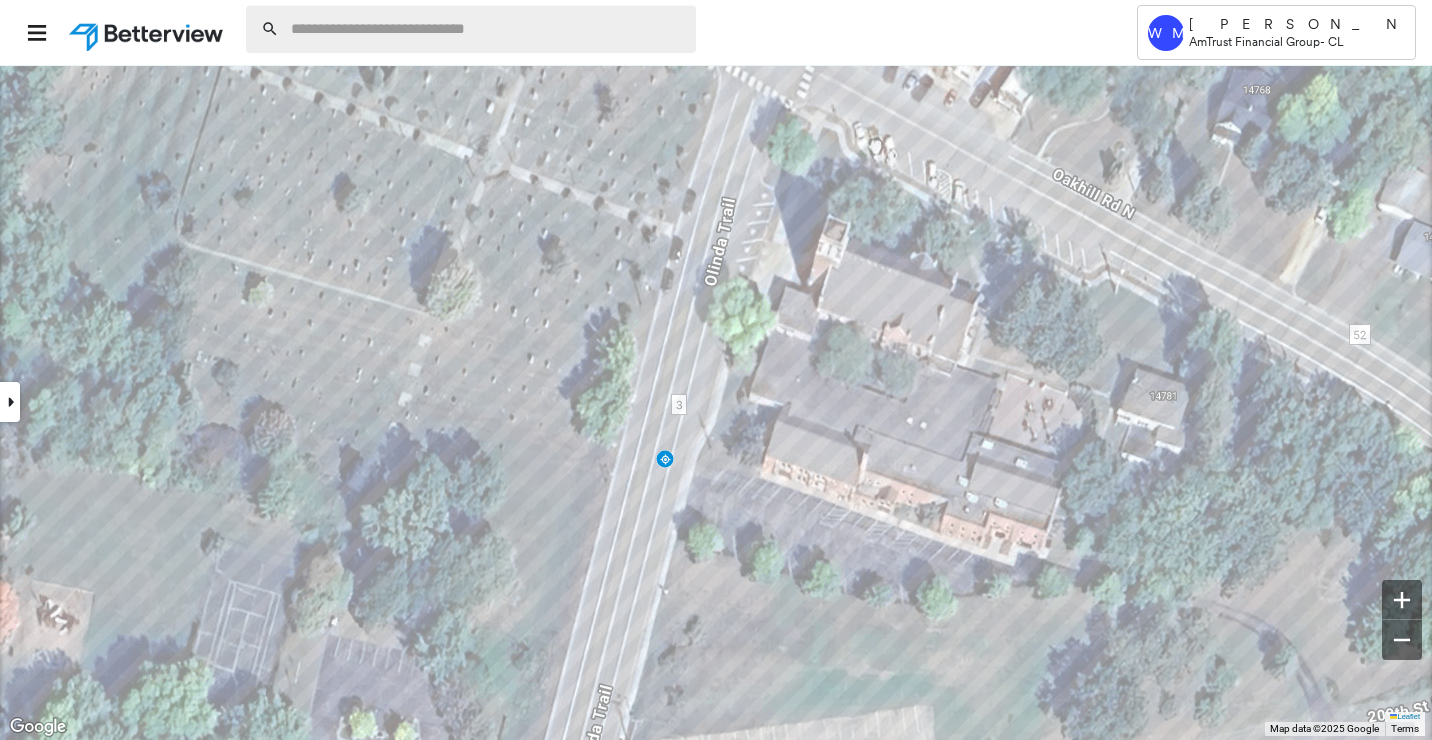 click at bounding box center (487, 29) 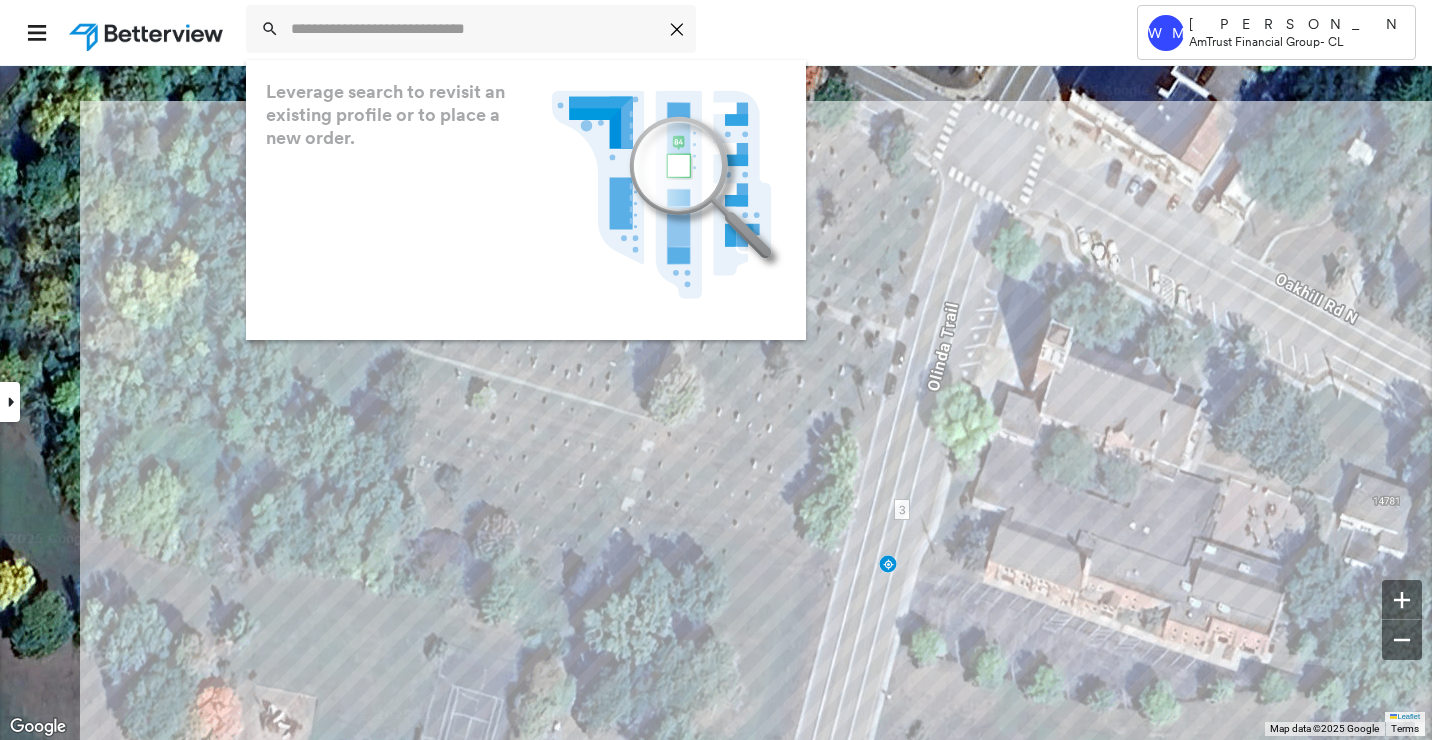 click on "**********" at bounding box center [716, 370] 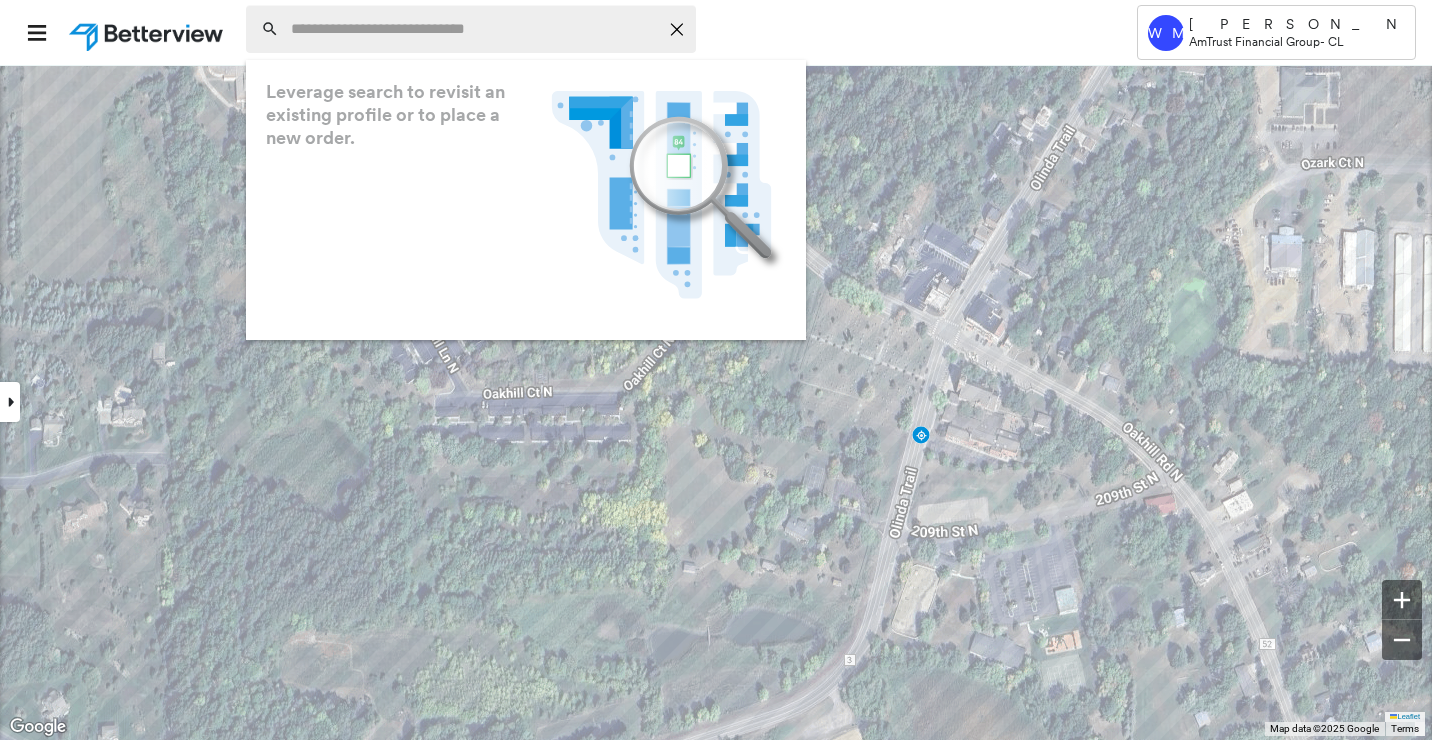 click at bounding box center [474, 29] 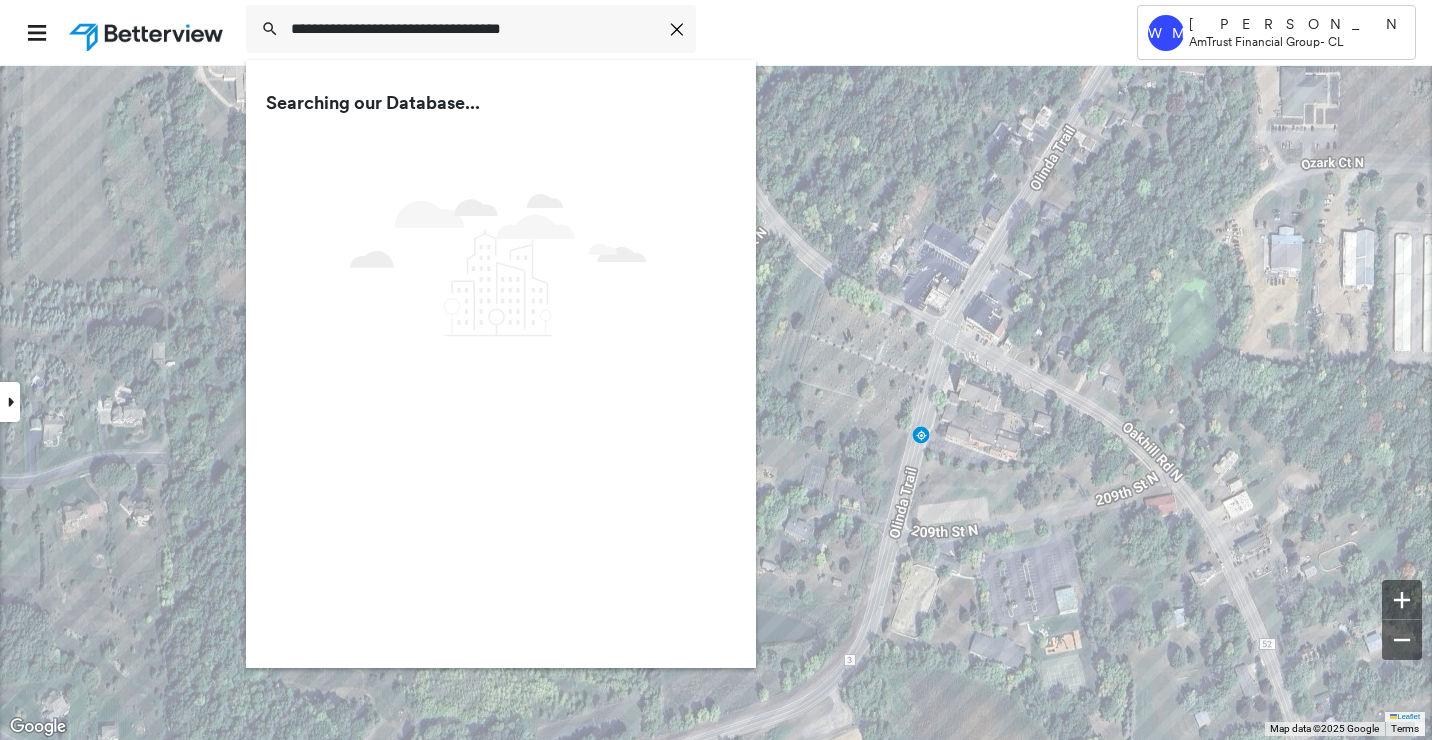 type on "**********" 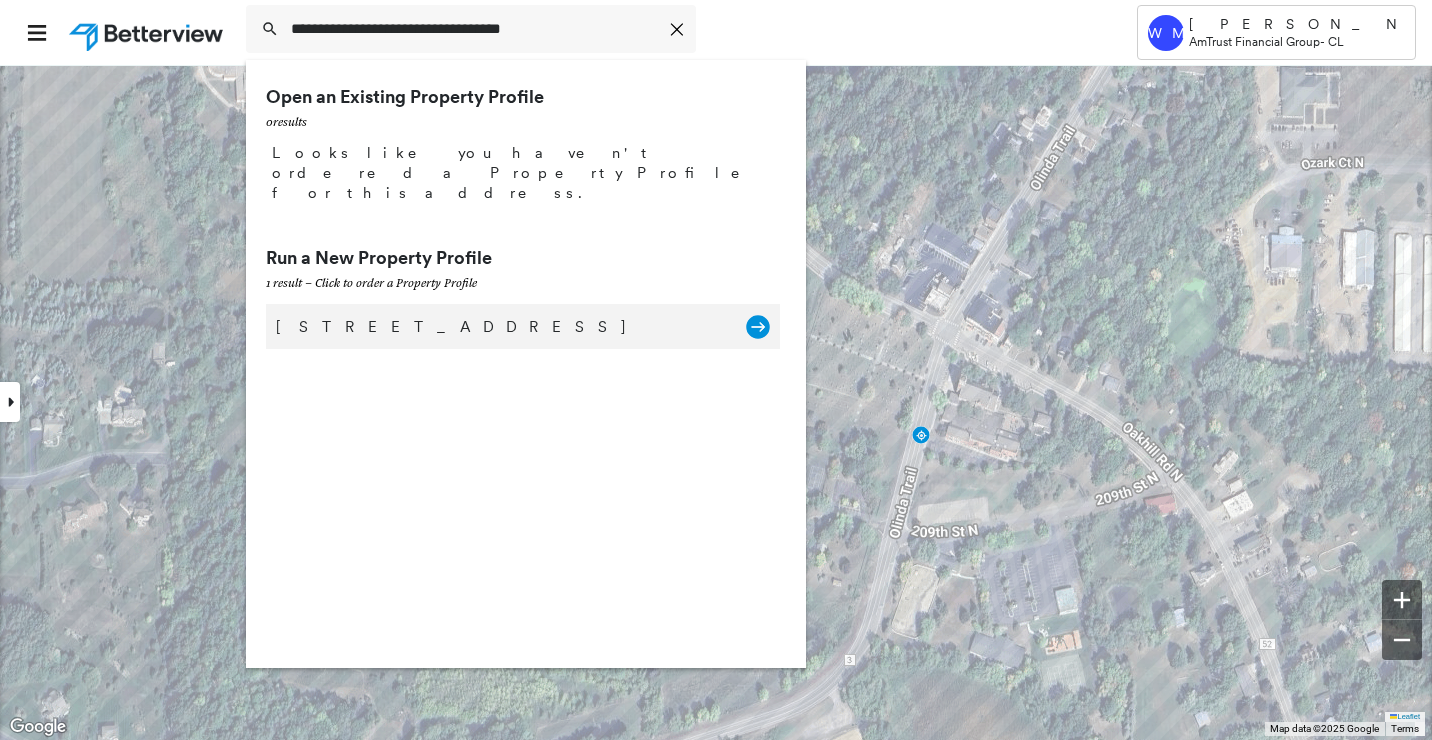 click on "[STREET_ADDRESS]" at bounding box center (501, 327) 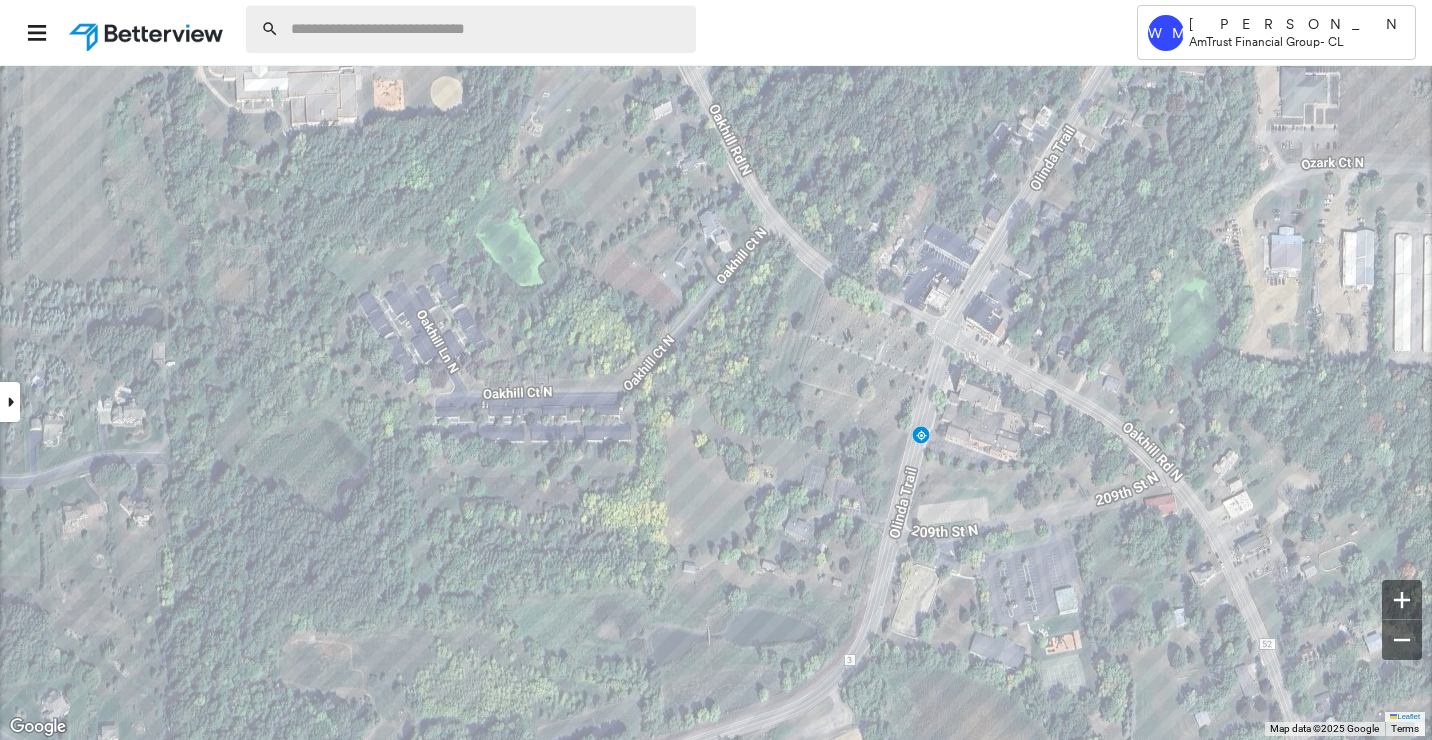 click at bounding box center (487, 29) 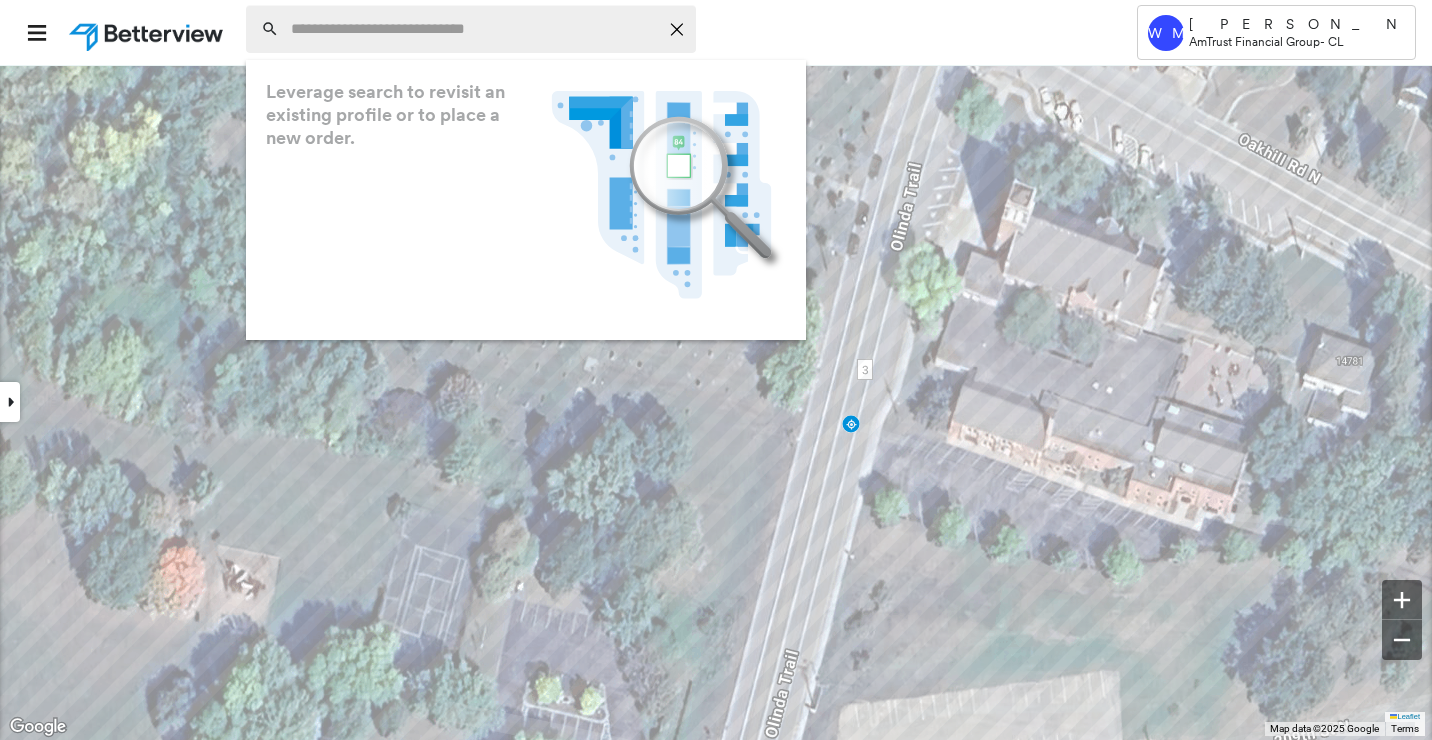 click at bounding box center (474, 29) 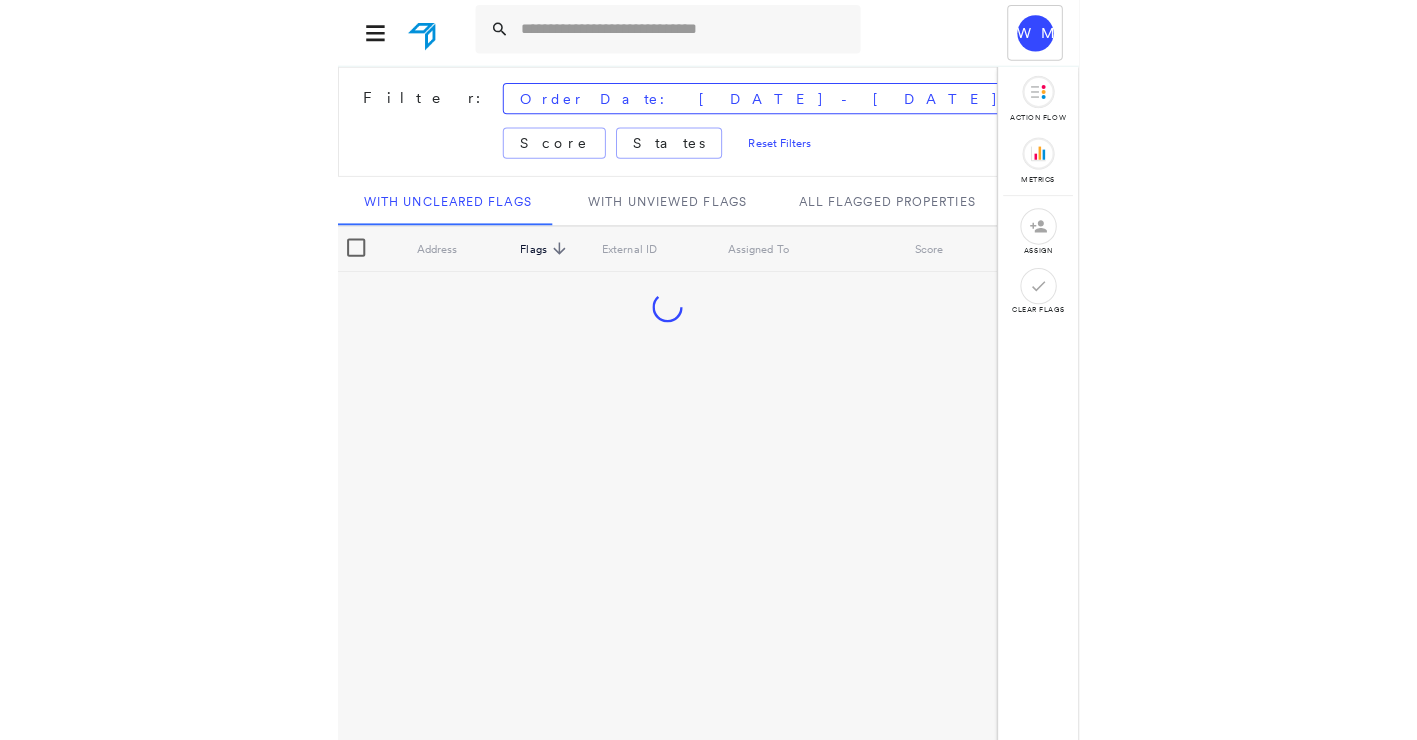 scroll, scrollTop: 0, scrollLeft: 0, axis: both 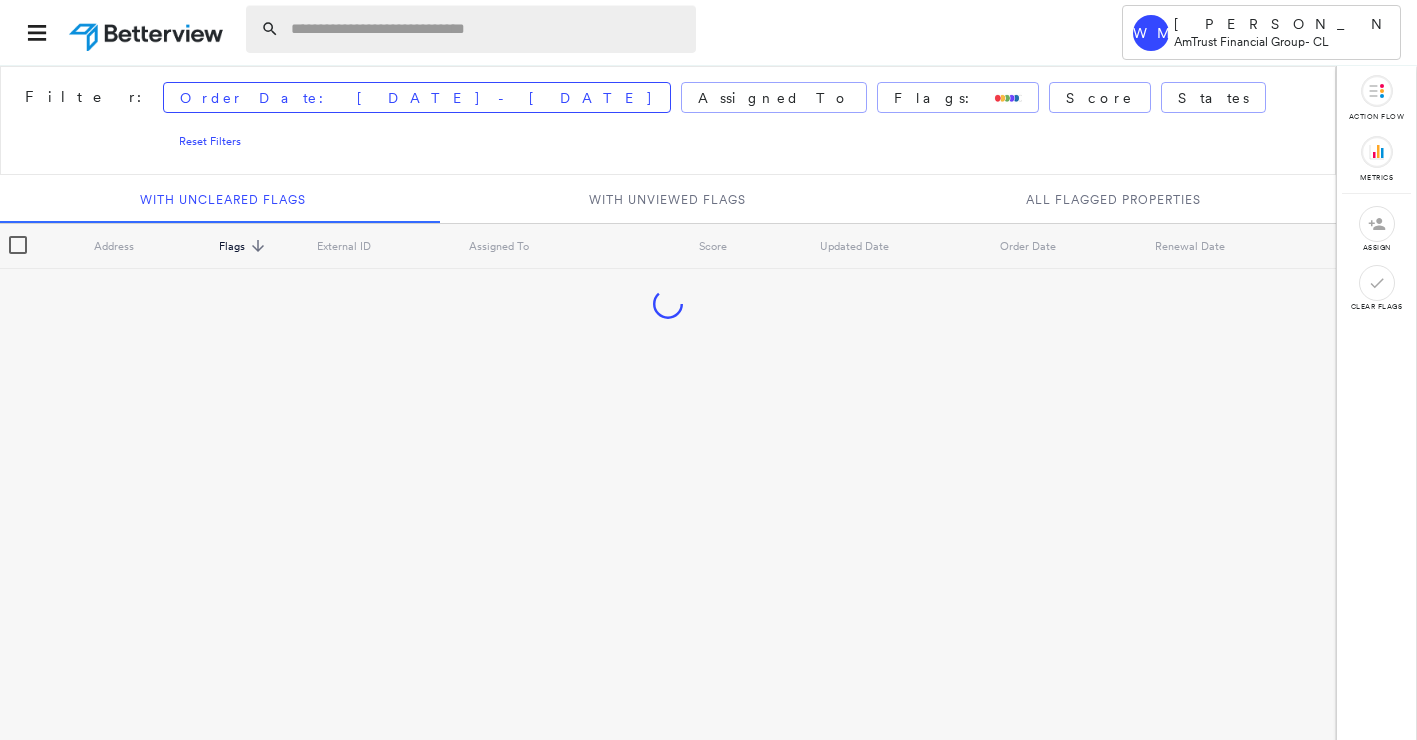click at bounding box center (487, 29) 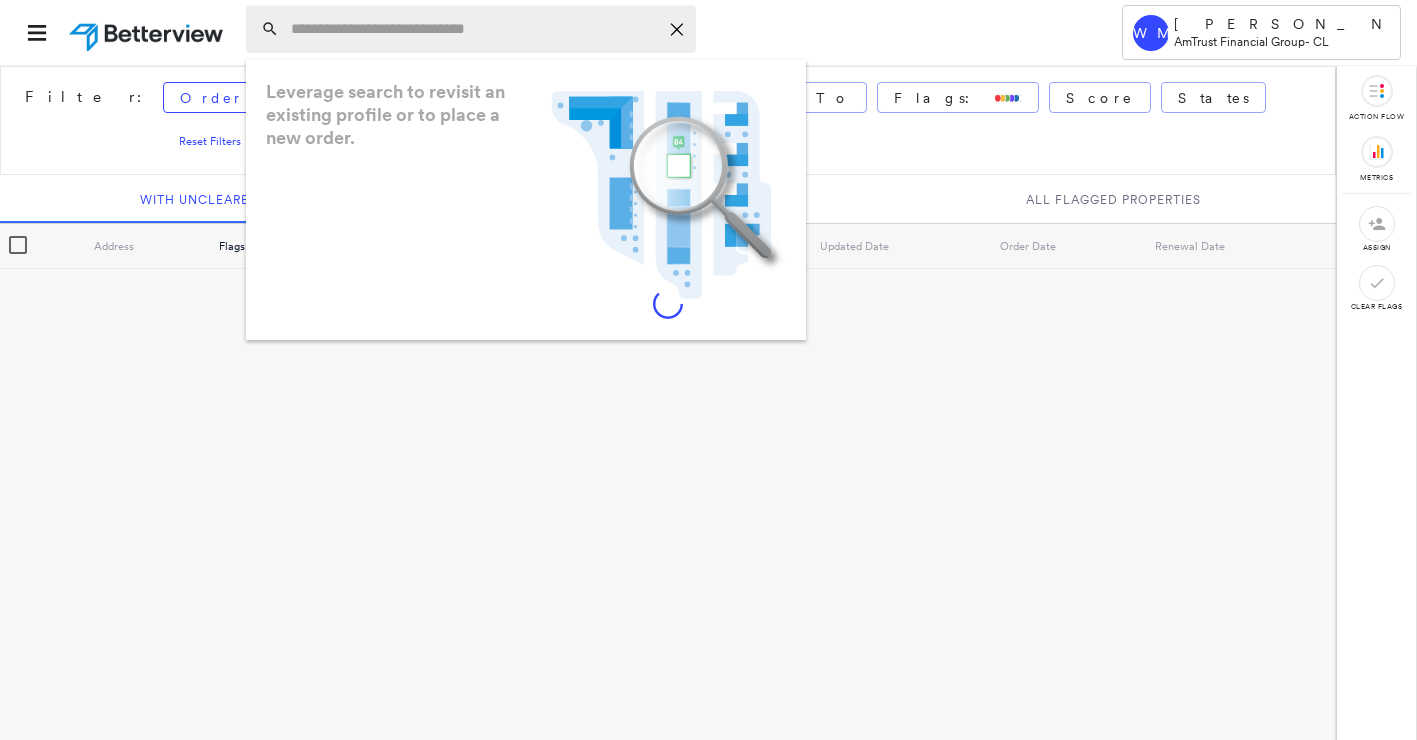 paste on "**********" 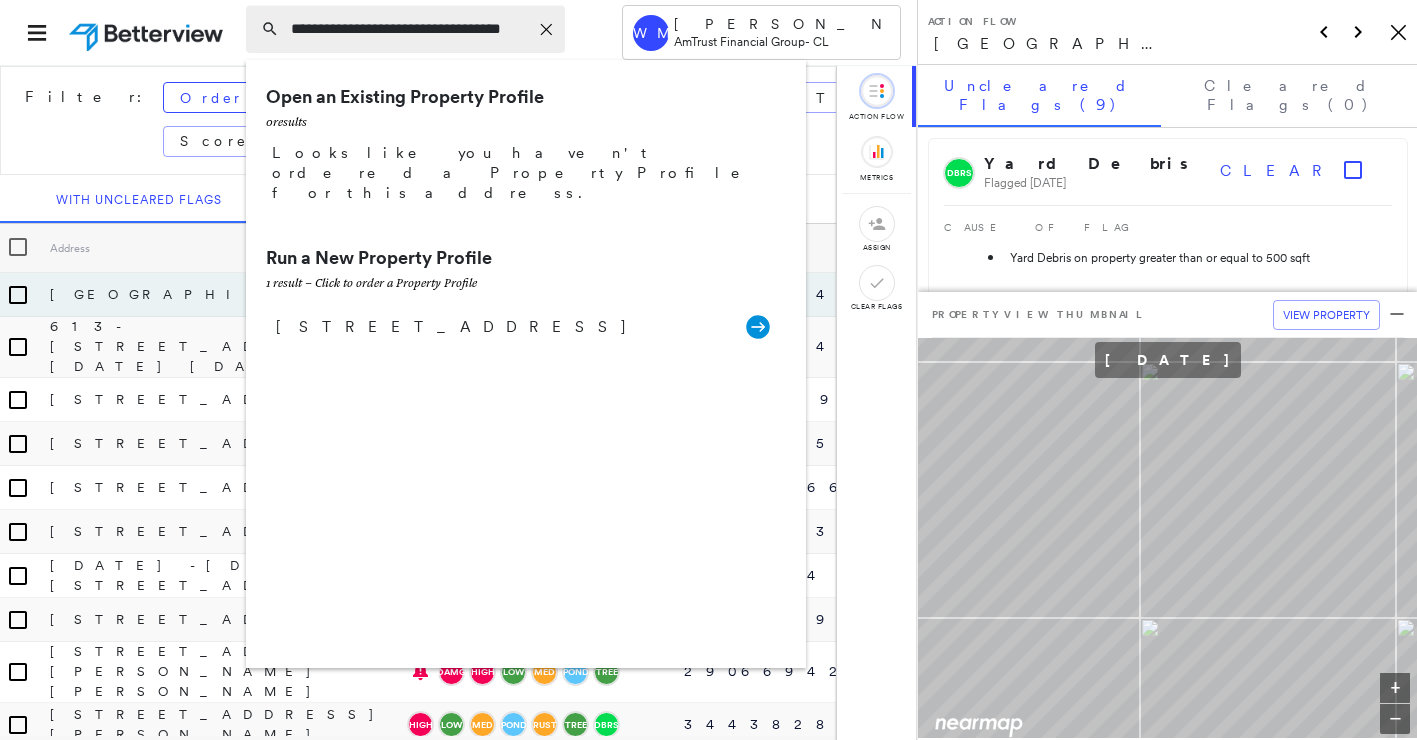 type on "**********" 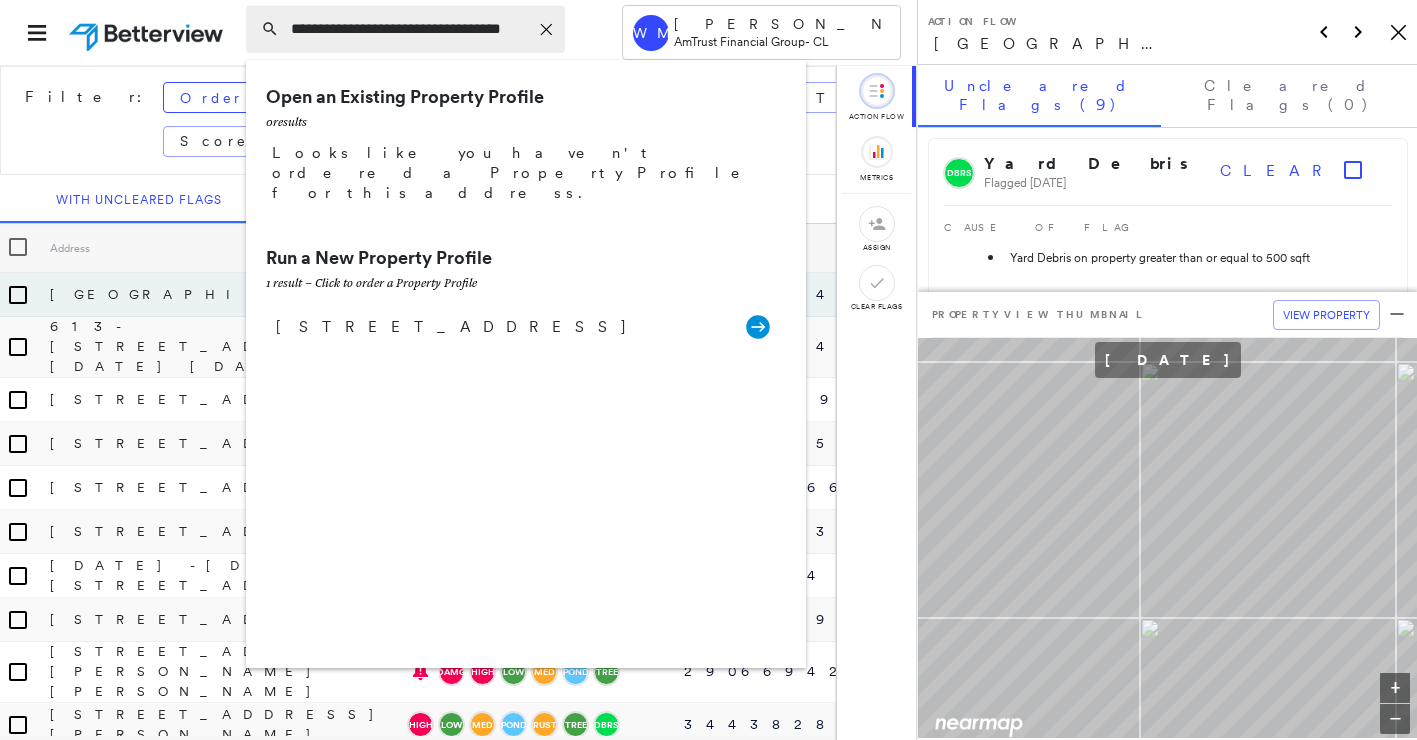 click on "**********" at bounding box center (405, 29) 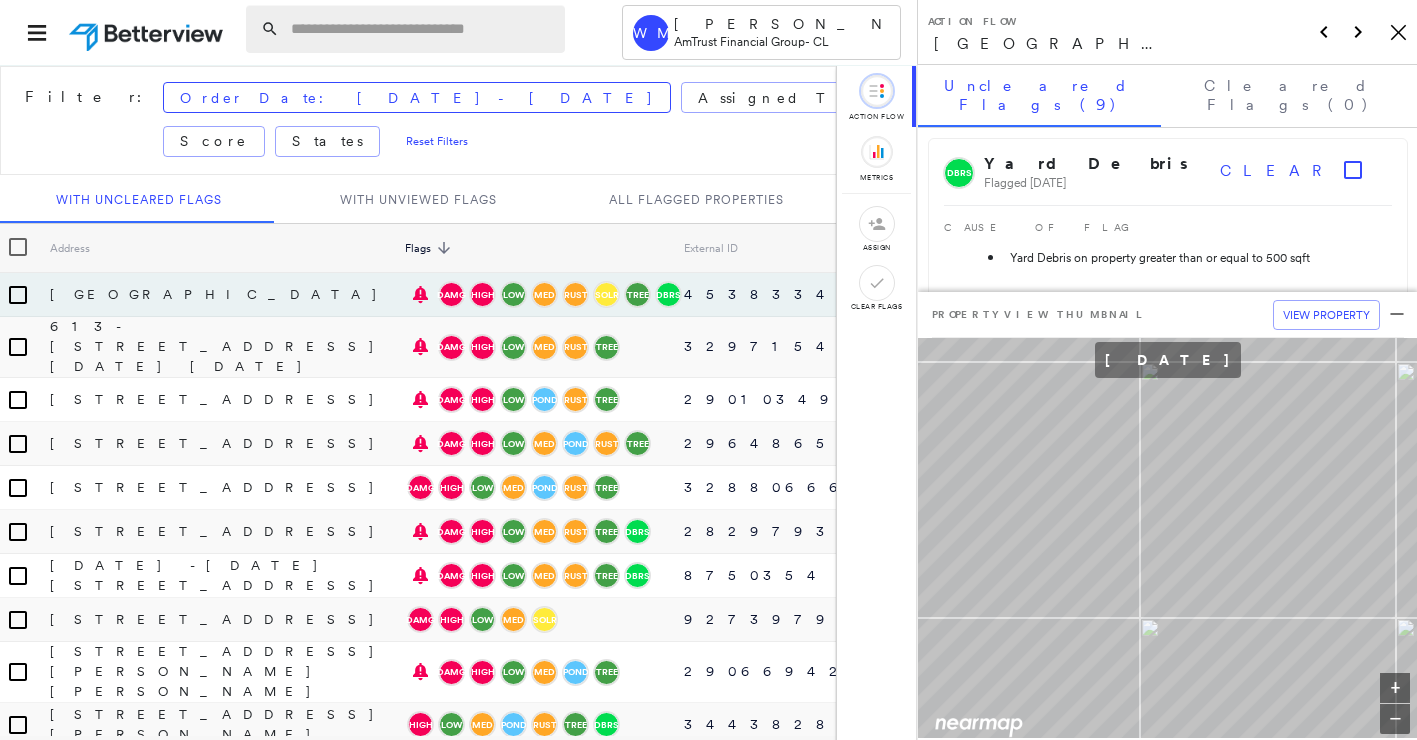 click at bounding box center [422, 29] 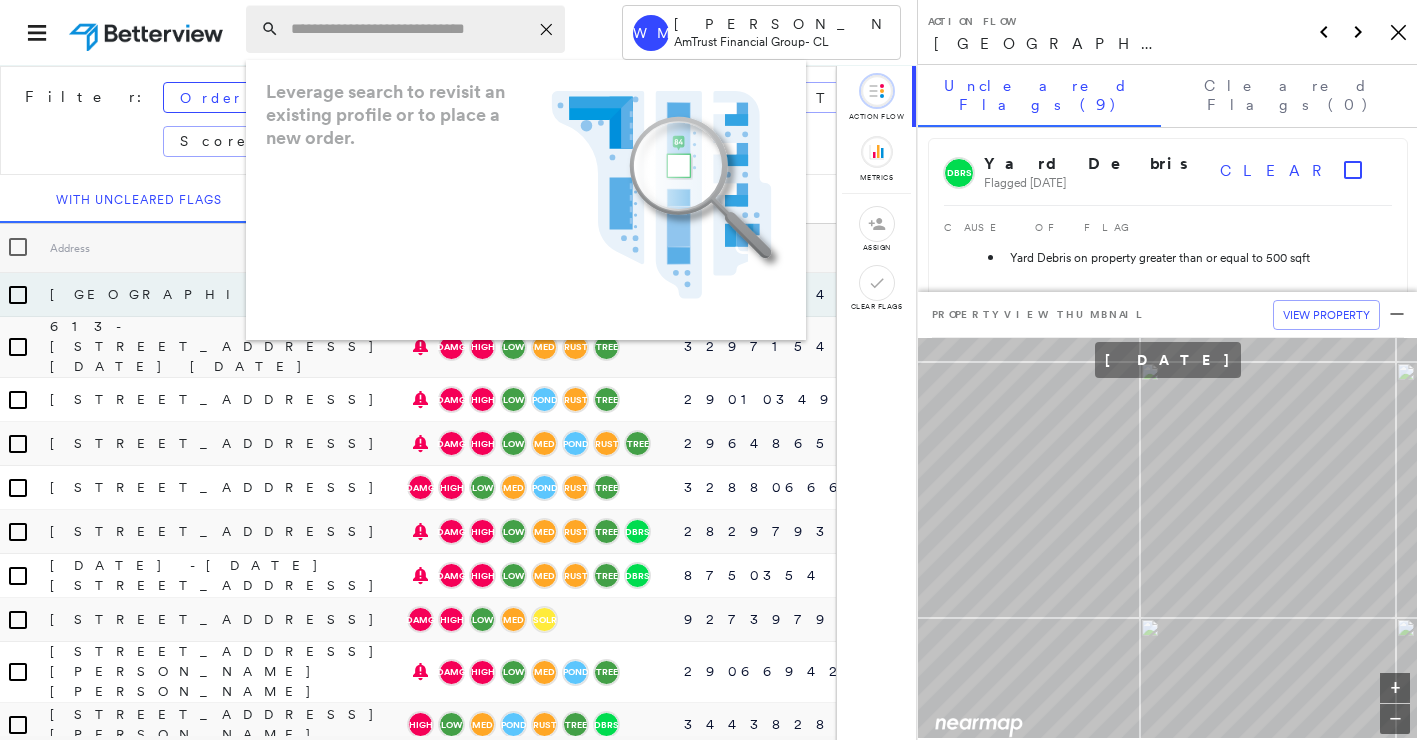 paste on "**********" 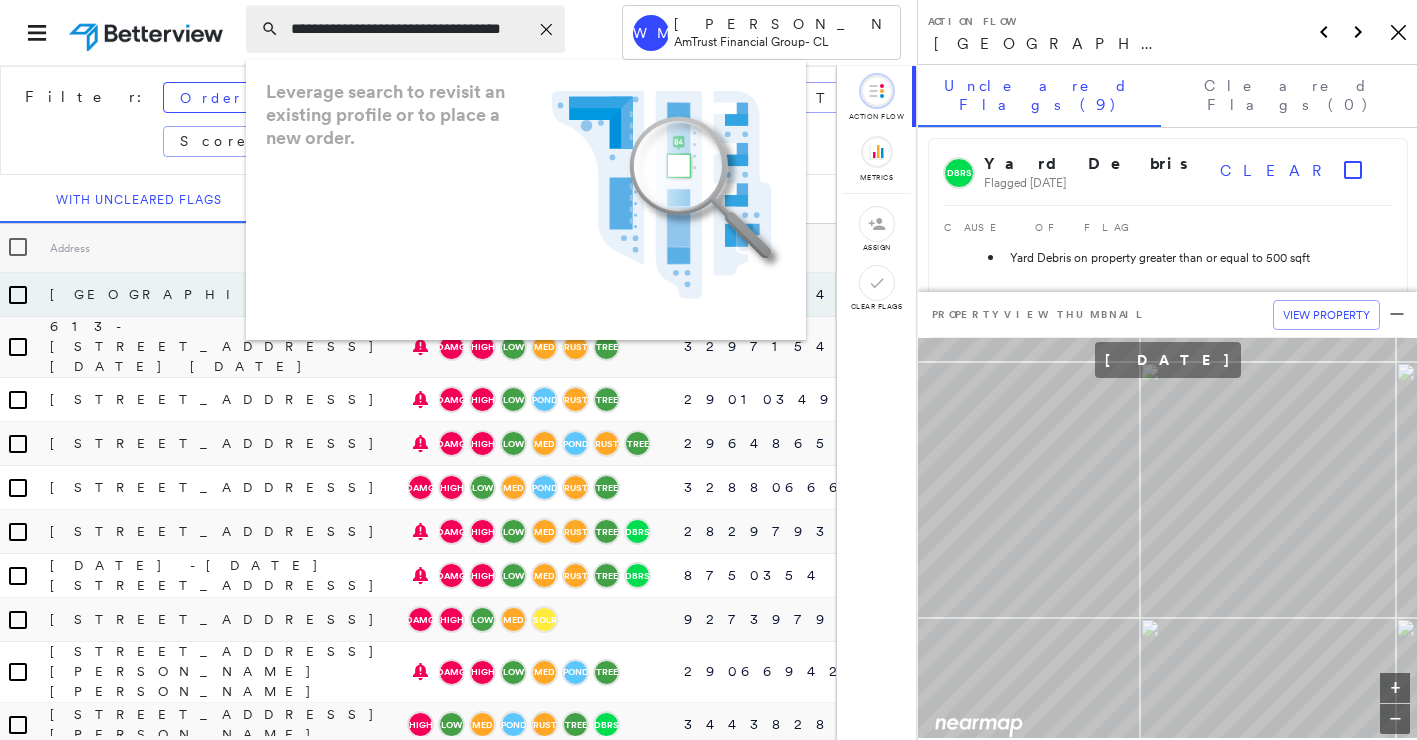 scroll, scrollTop: 0, scrollLeft: 16, axis: horizontal 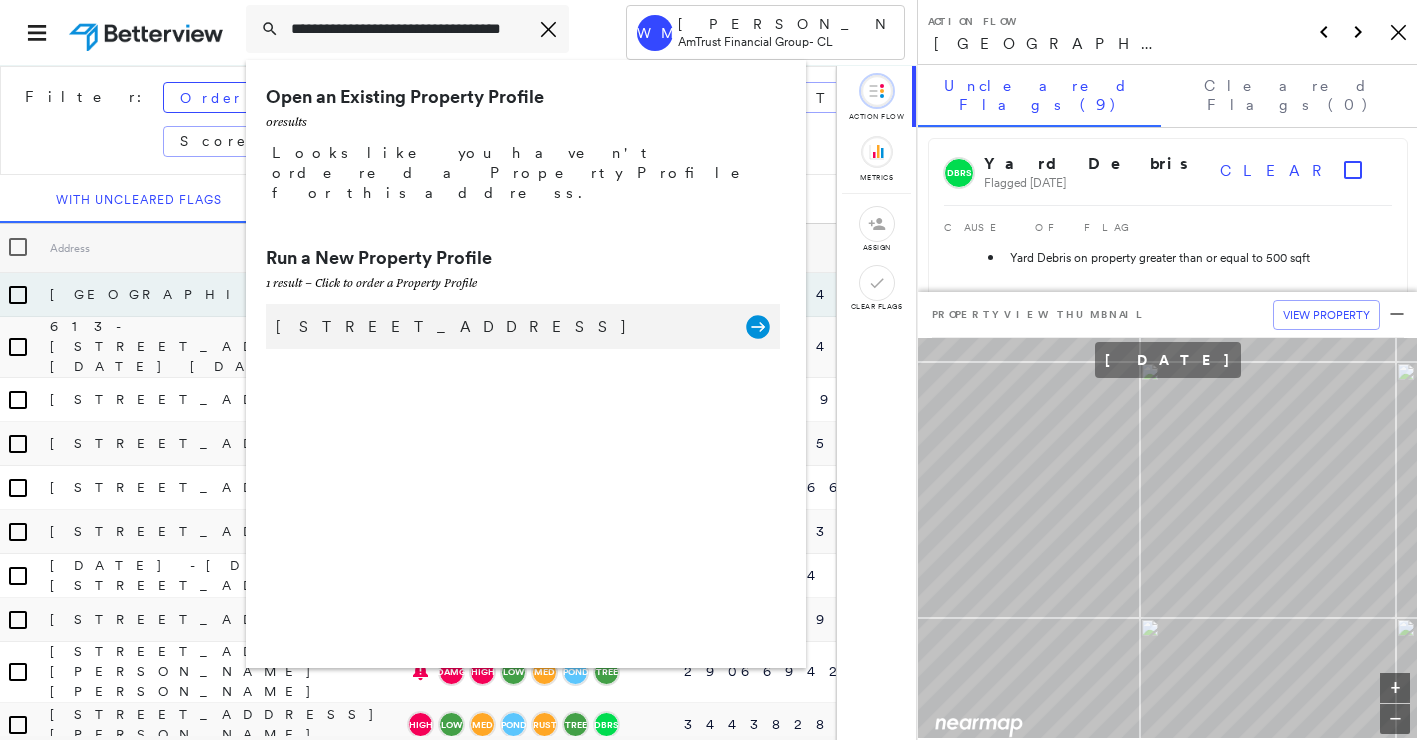 type on "**********" 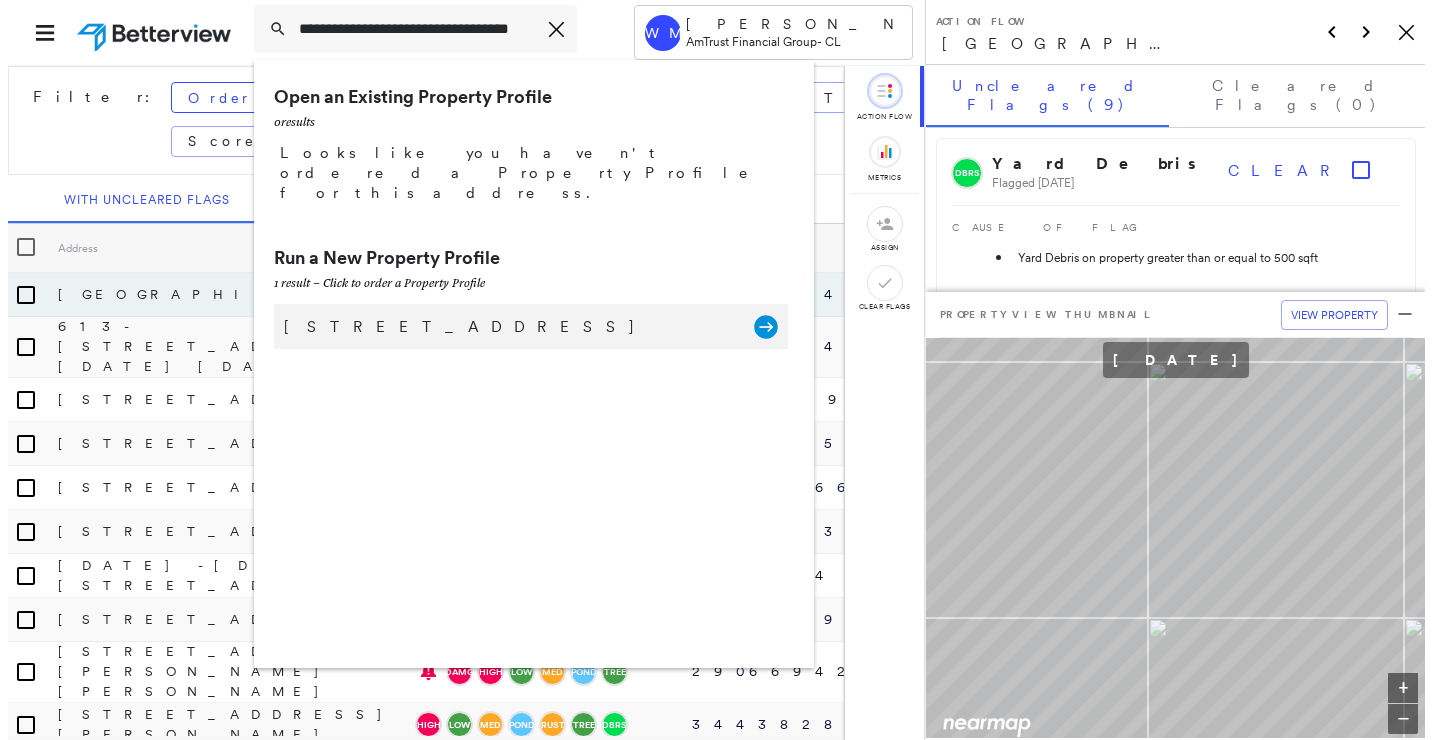 scroll, scrollTop: 0, scrollLeft: 0, axis: both 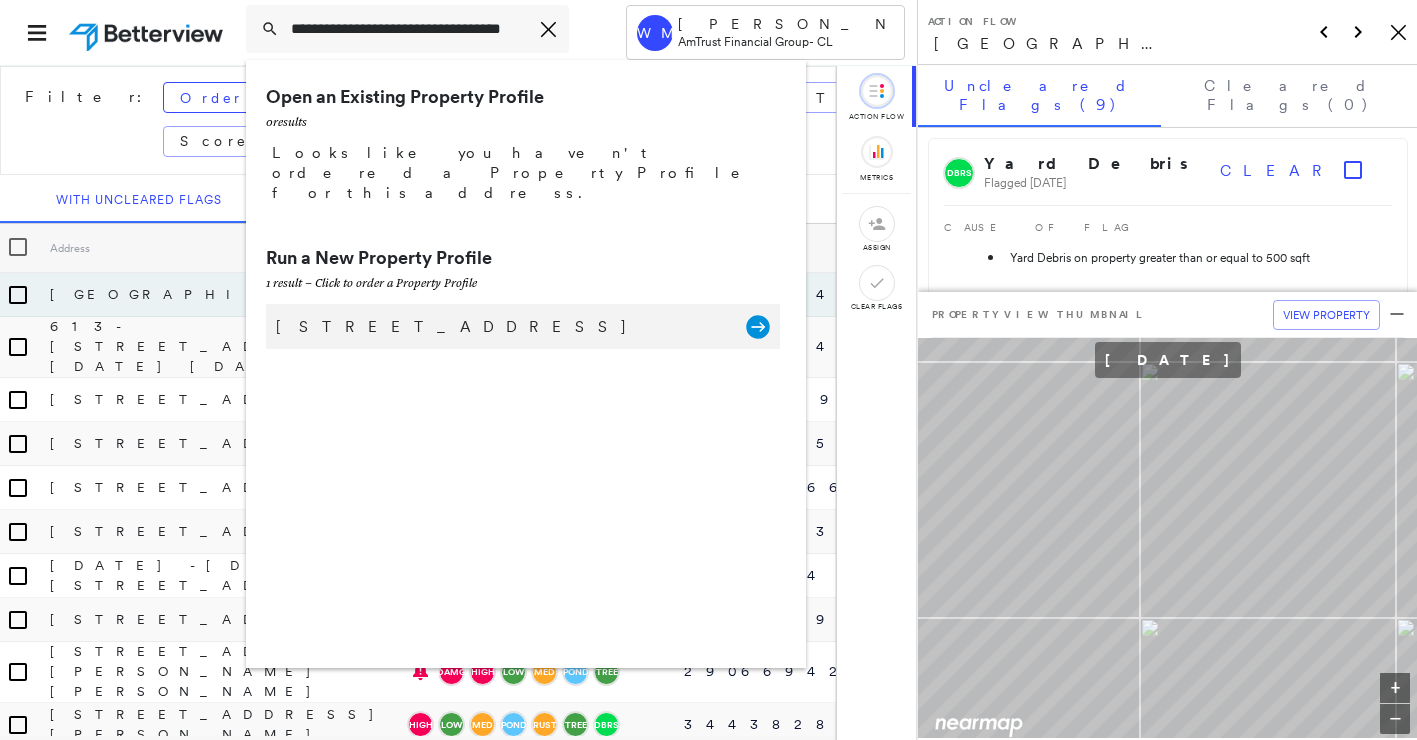 click on "Group Created with Sketch." 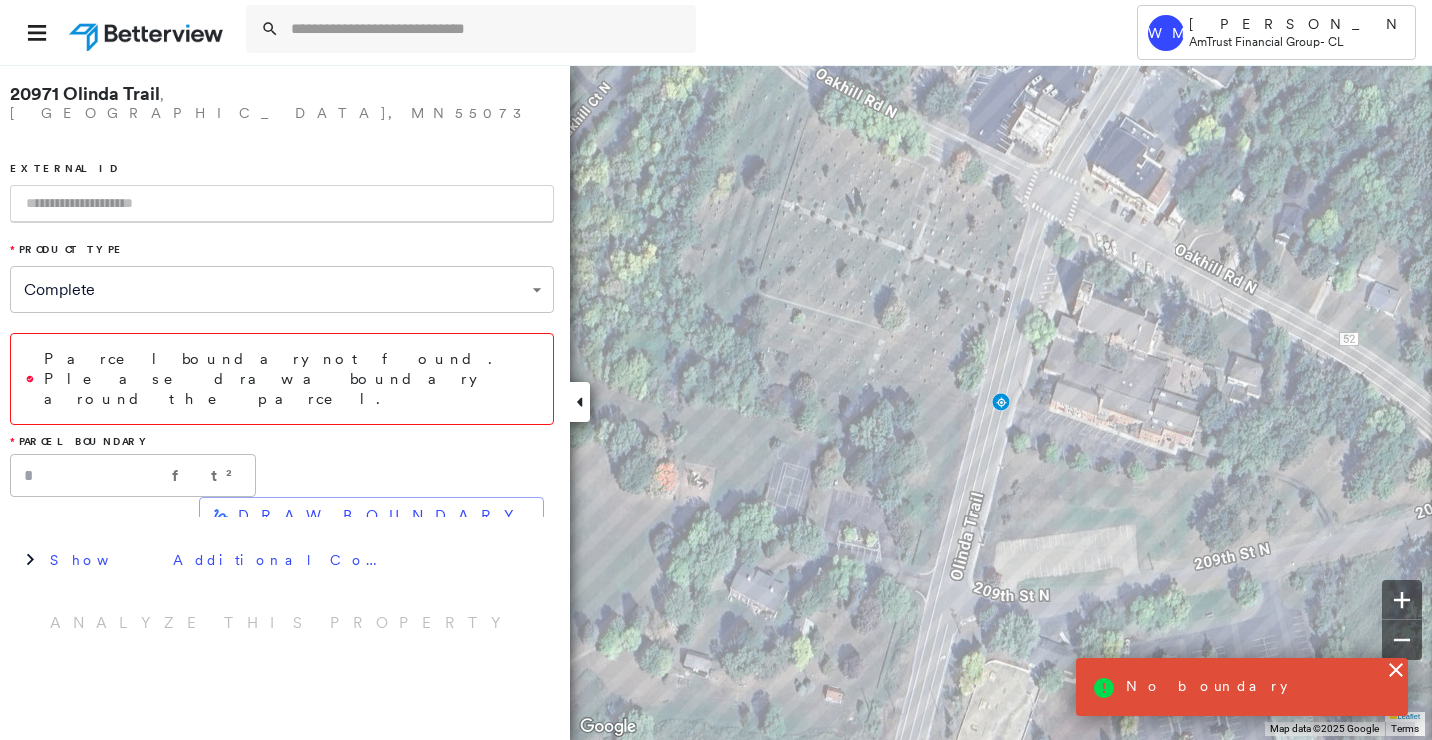 click on "Parcel boundary not found. Please draw a boundary around the parcel." at bounding box center [291, 379] 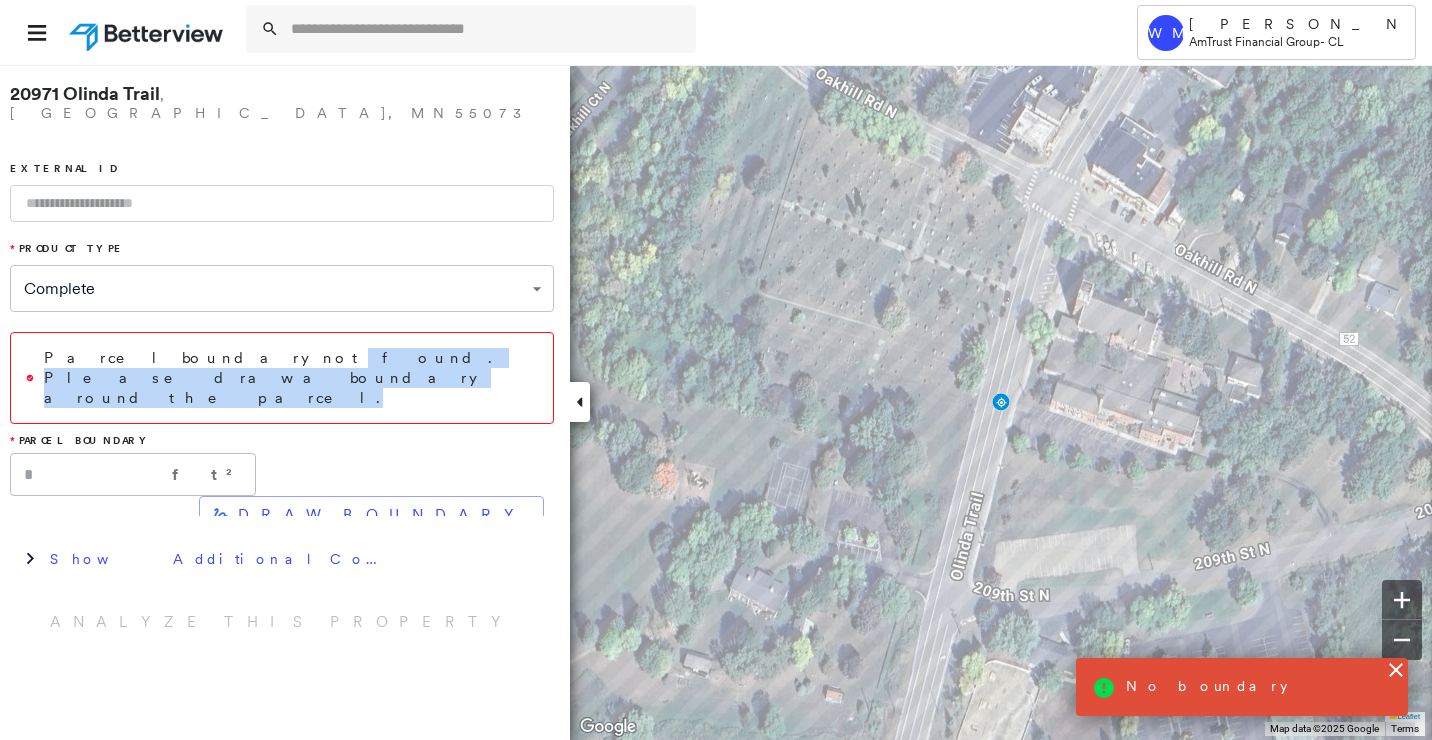 drag, startPoint x: 191, startPoint y: 353, endPoint x: 522, endPoint y: 349, distance: 331.02417 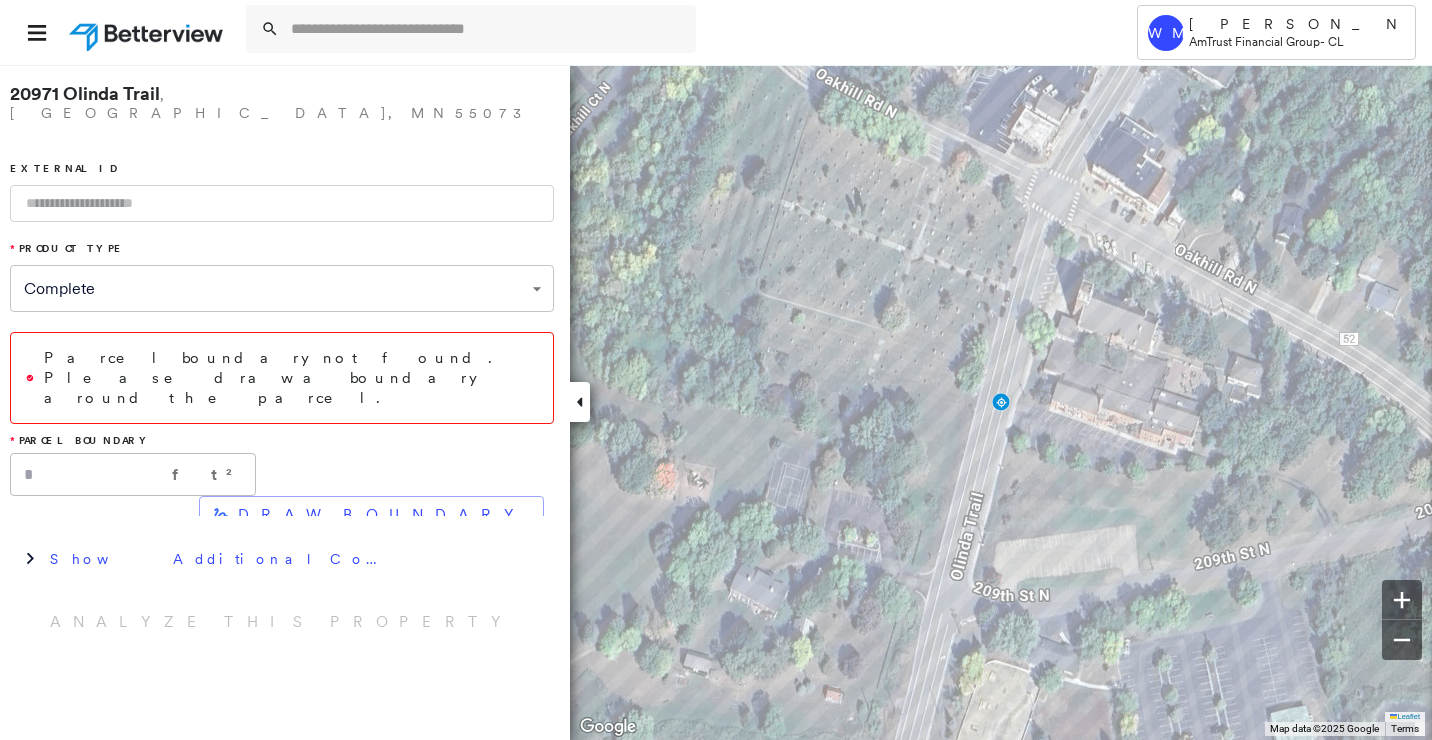 click on "Parcel boundary not found. Please draw a boundary around the parcel." at bounding box center (291, 378) 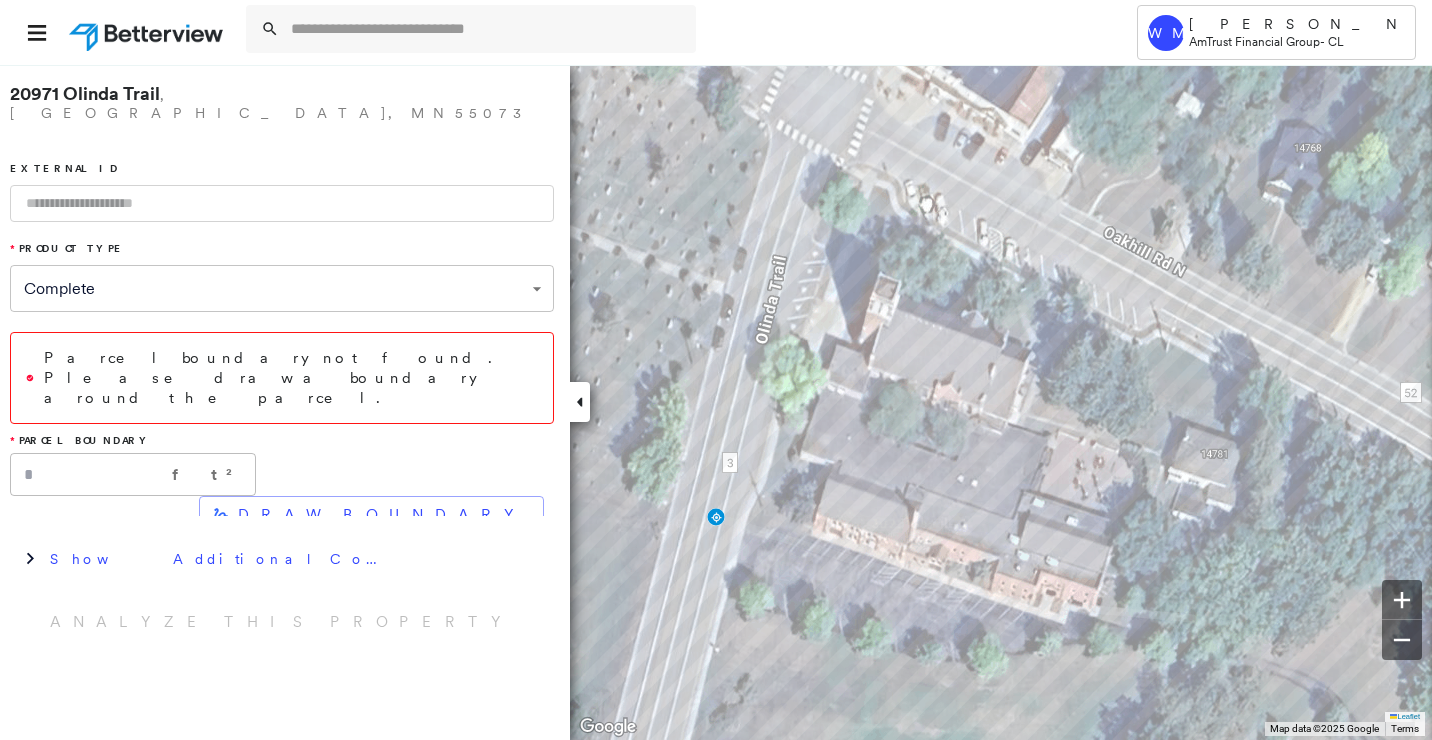 click on "Parcel boundary not found. Please draw a boundary around the parcel." at bounding box center [291, 378] 